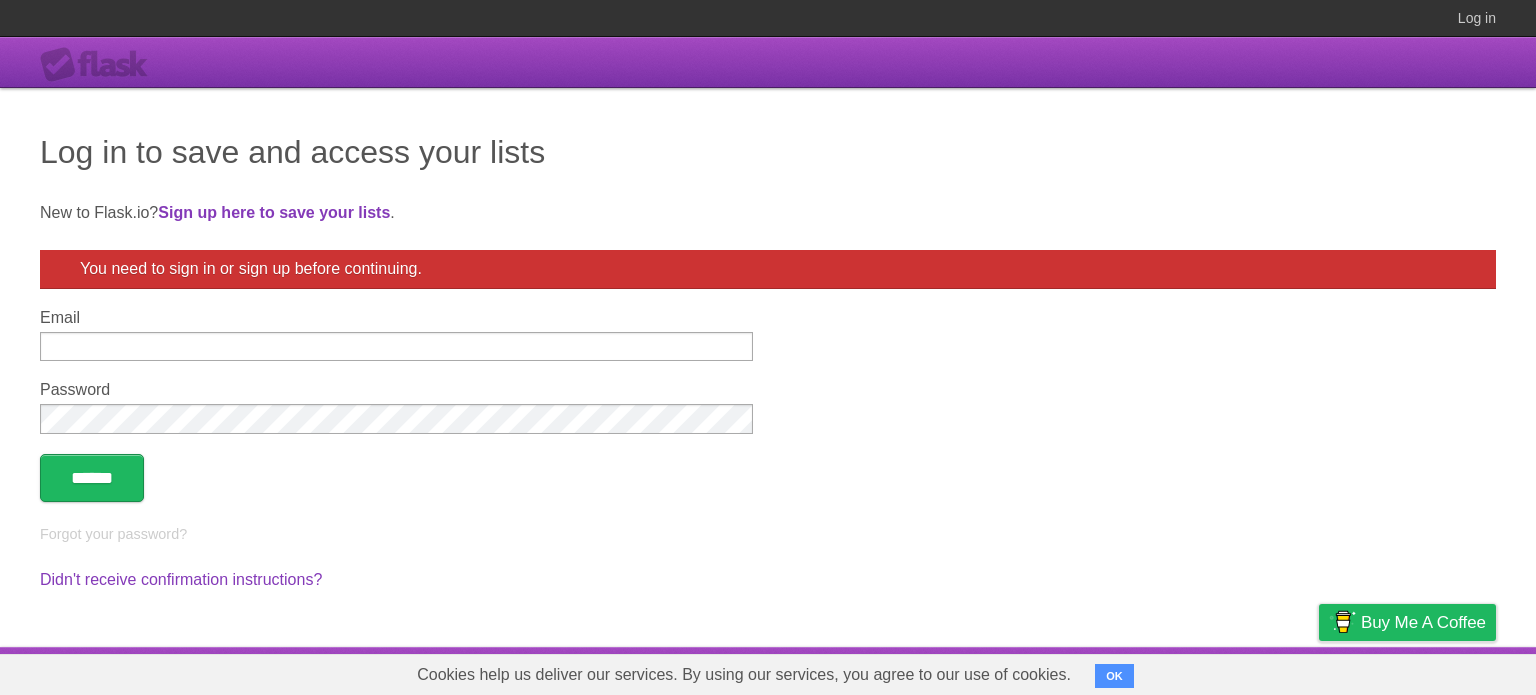 scroll, scrollTop: 0, scrollLeft: 0, axis: both 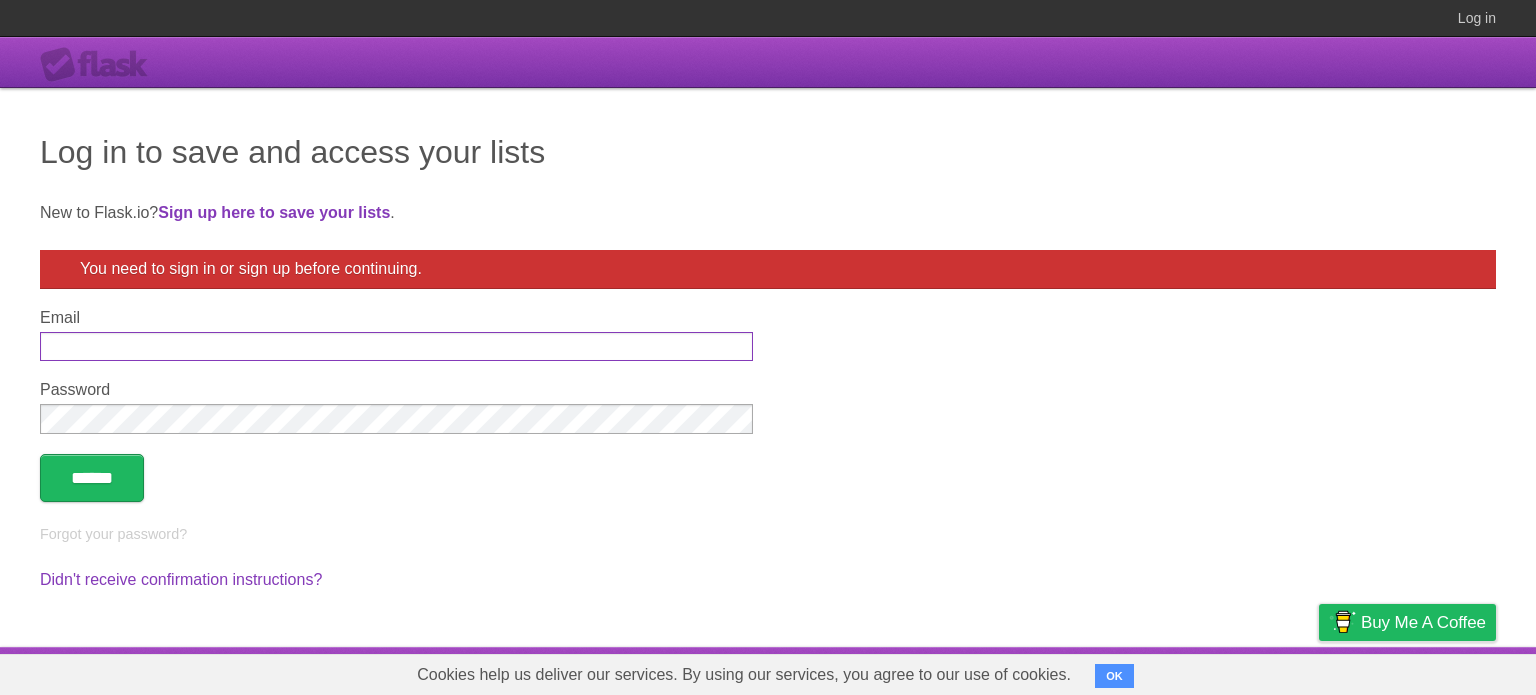 paste on "**********" 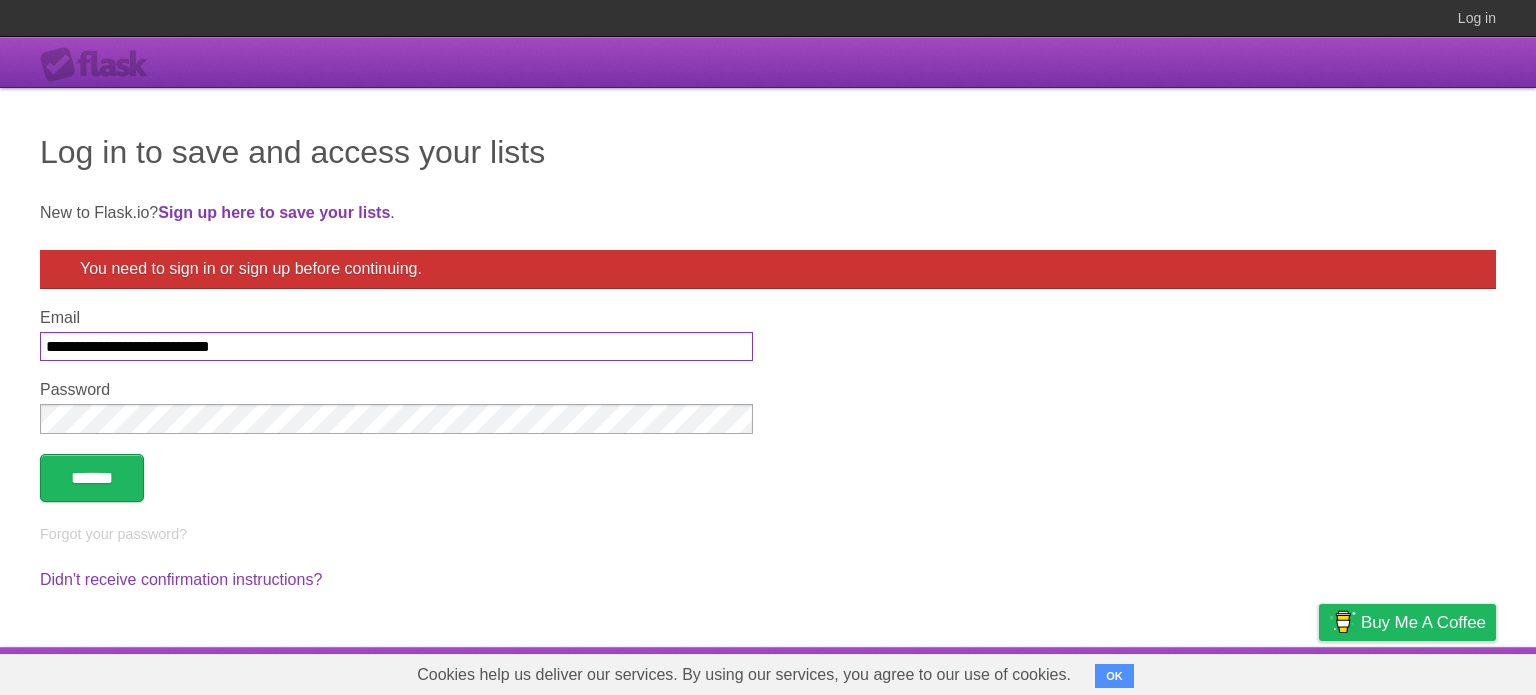 type on "**********" 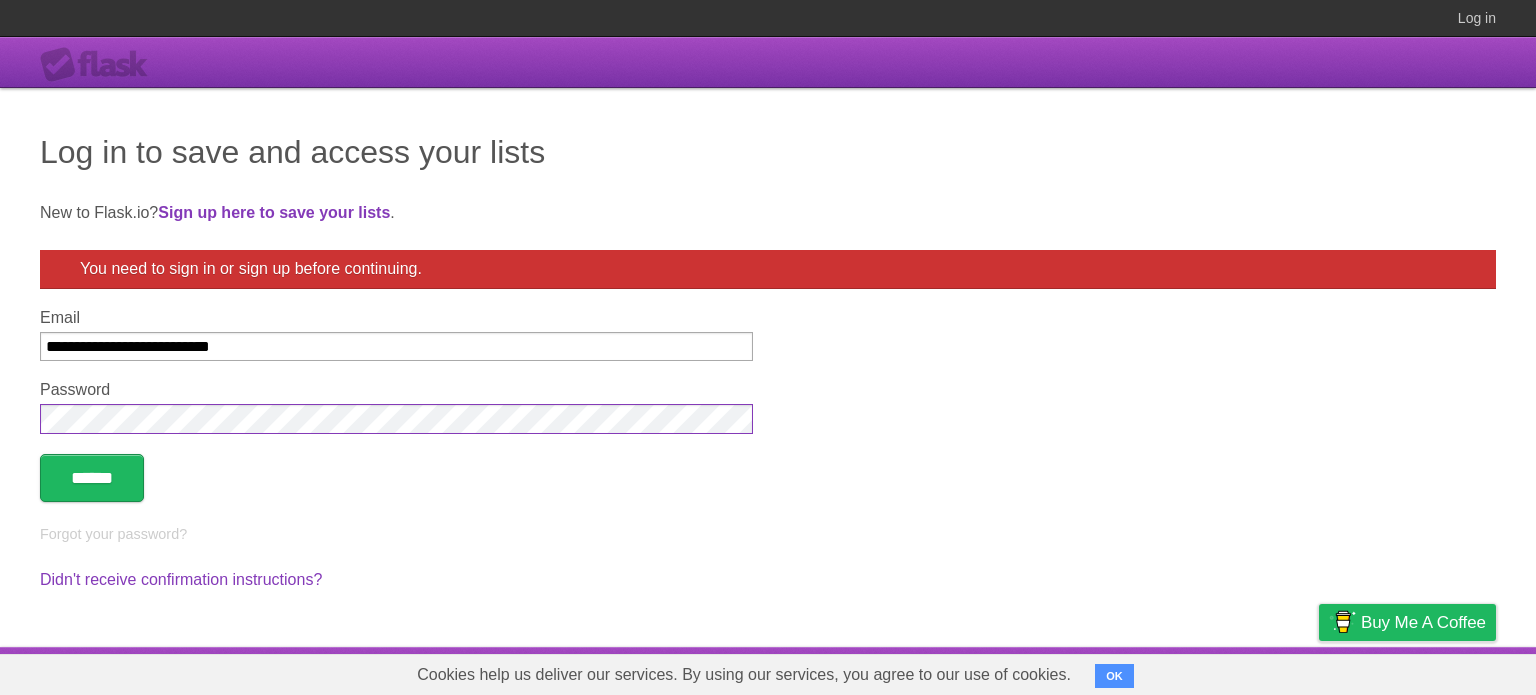 click on "******" at bounding box center (92, 478) 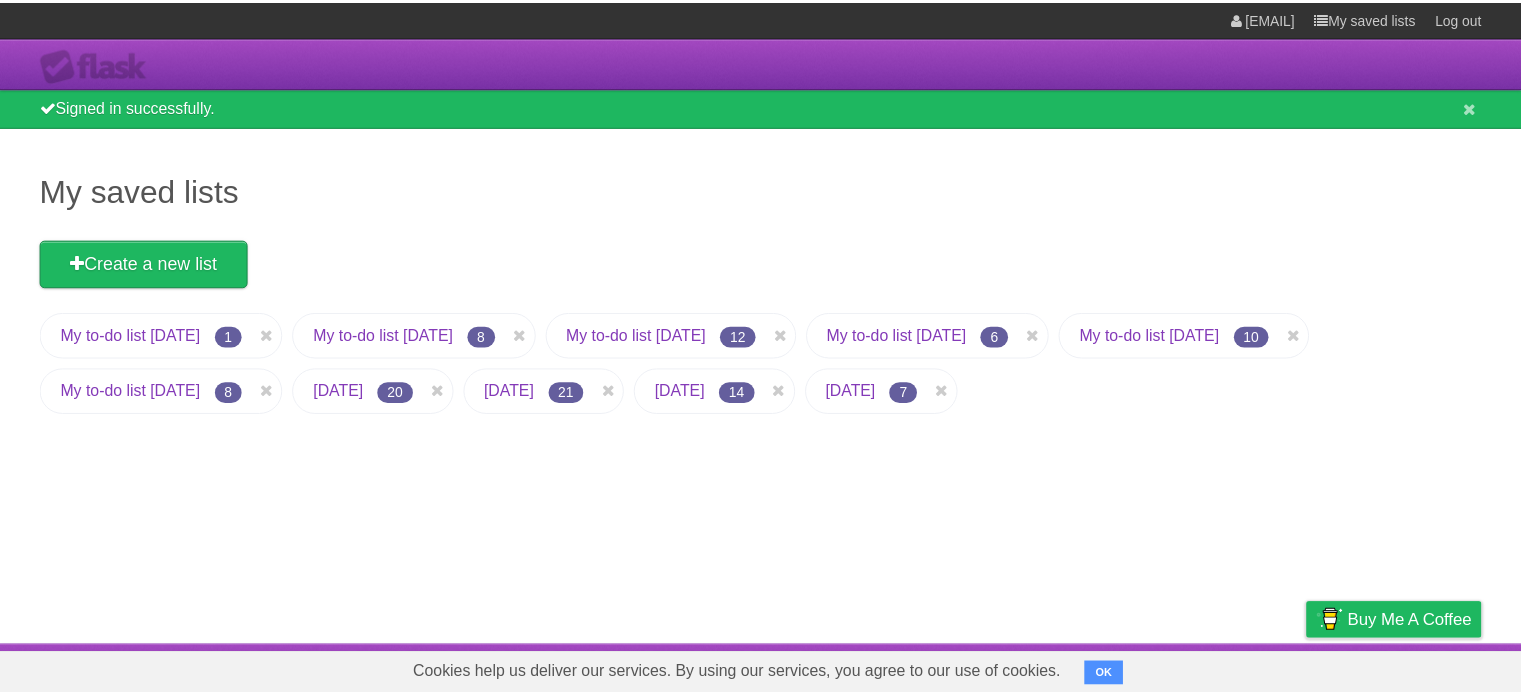 scroll, scrollTop: 0, scrollLeft: 0, axis: both 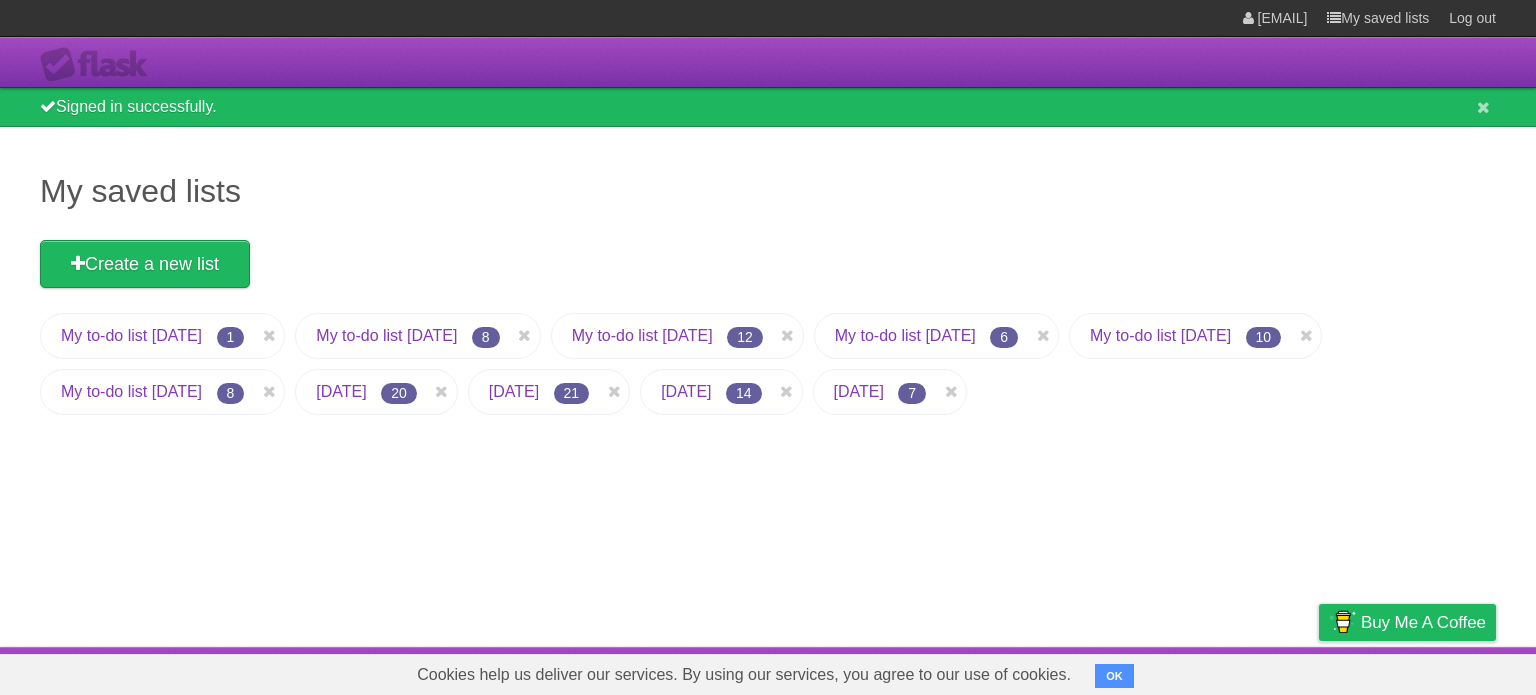 click on "[DATE]" at bounding box center [859, 391] 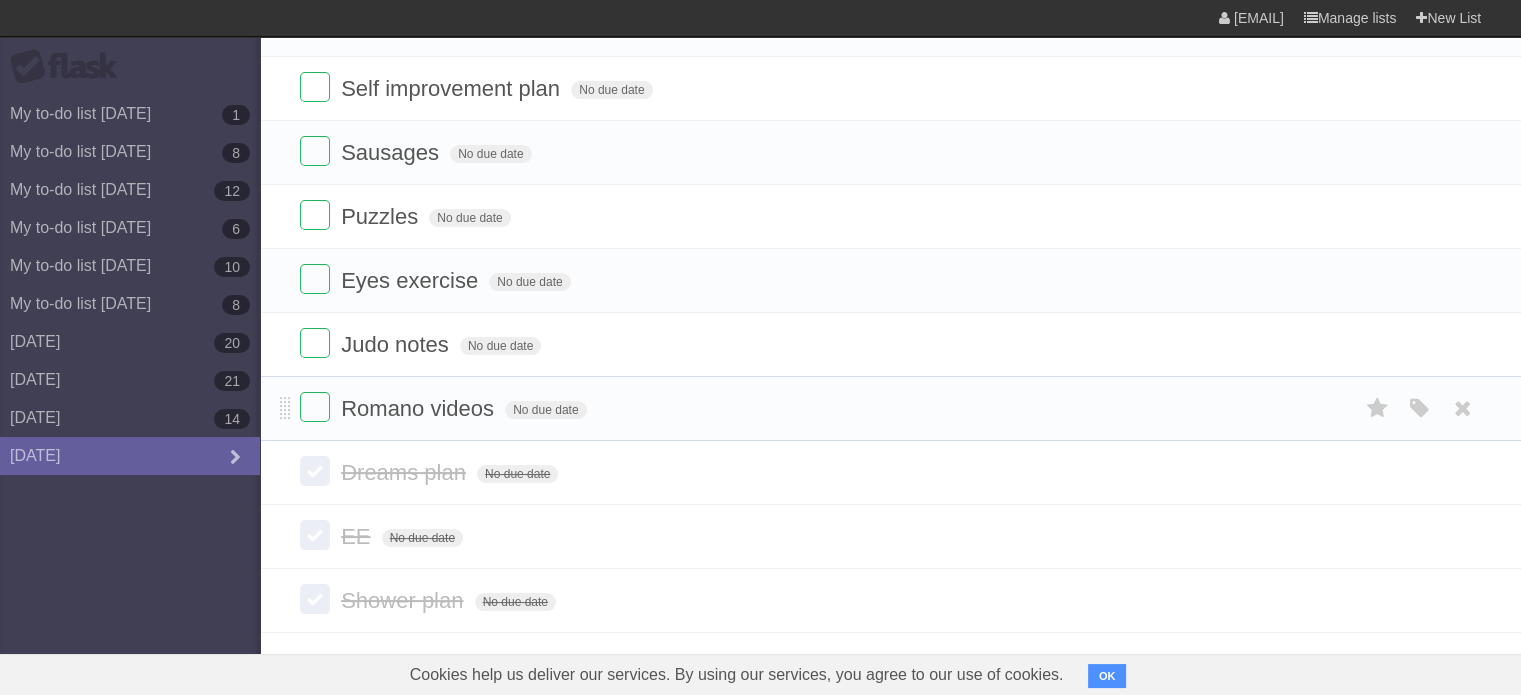 scroll, scrollTop: 240, scrollLeft: 0, axis: vertical 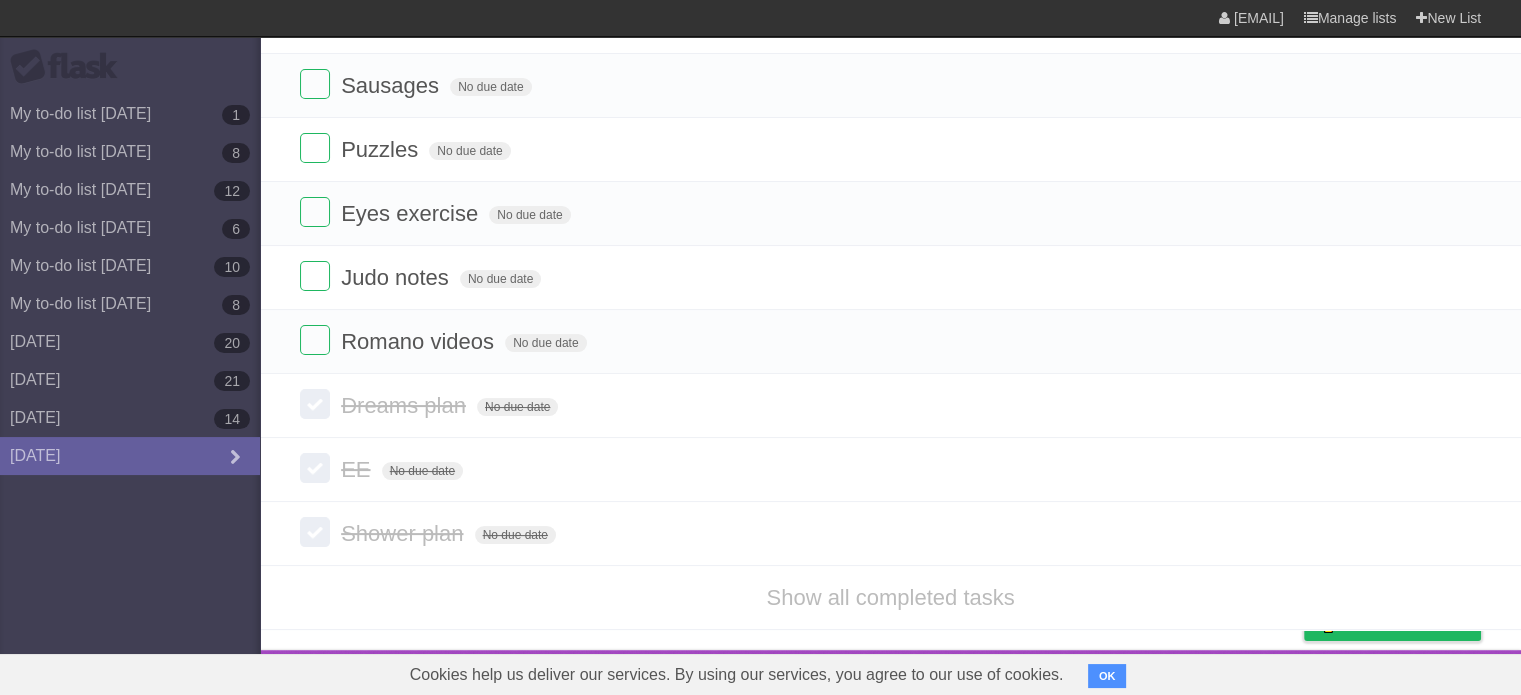 click on "OK" at bounding box center (1107, 676) 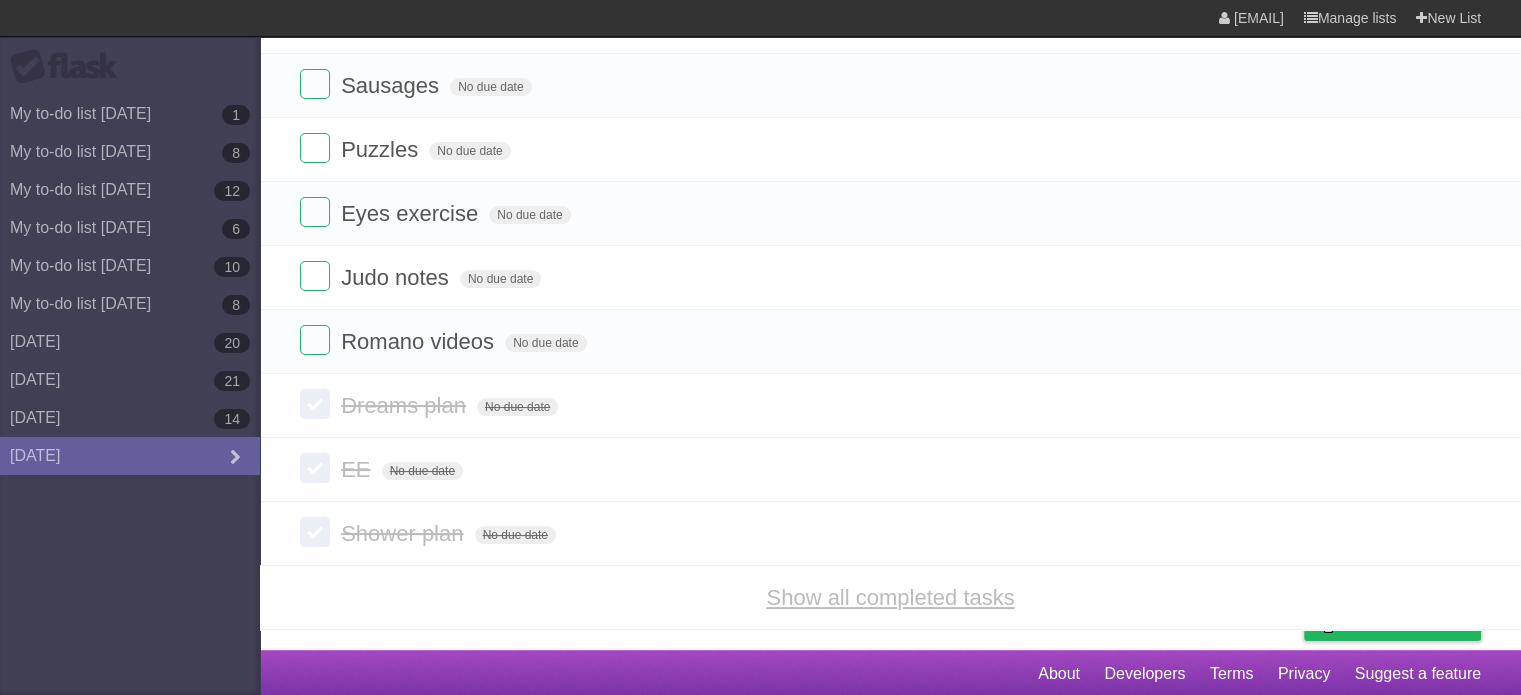 click on "Show all completed tasks" at bounding box center (890, 597) 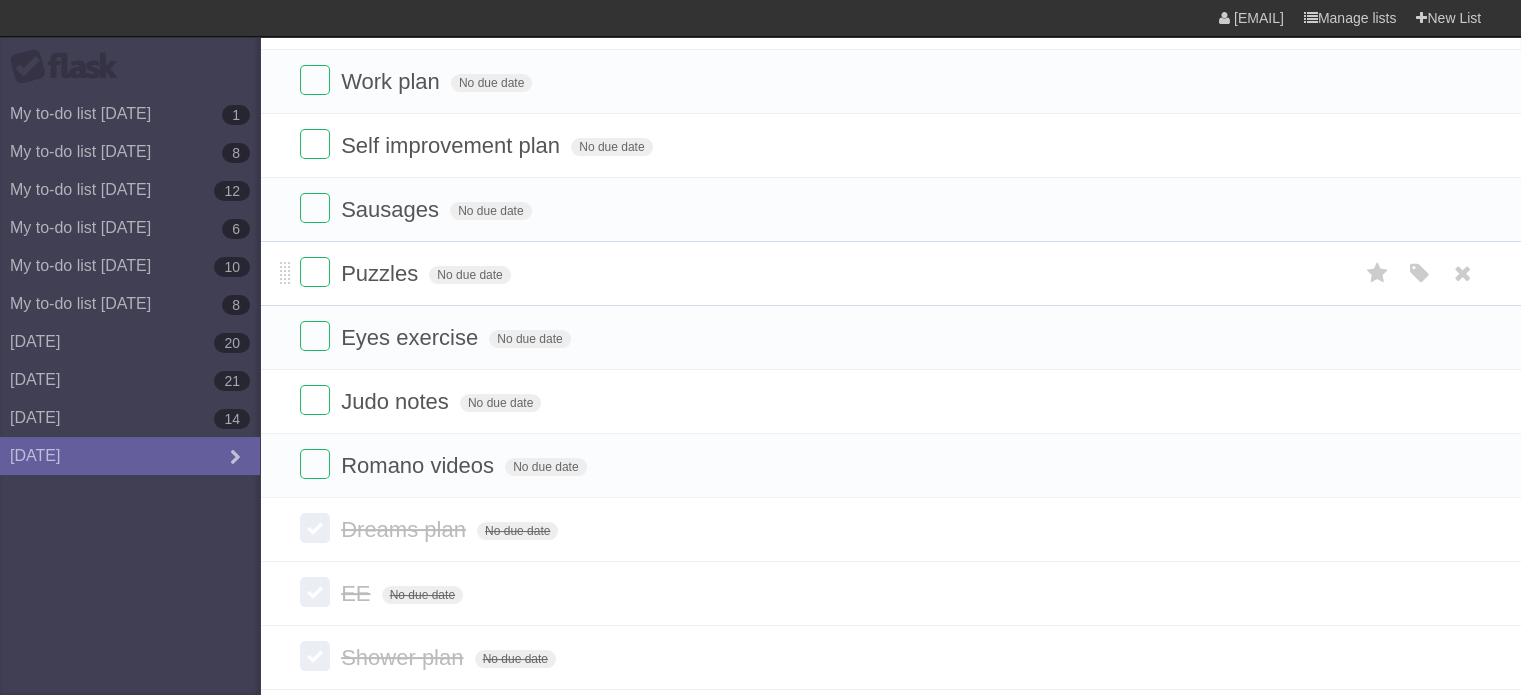 scroll, scrollTop: 0, scrollLeft: 0, axis: both 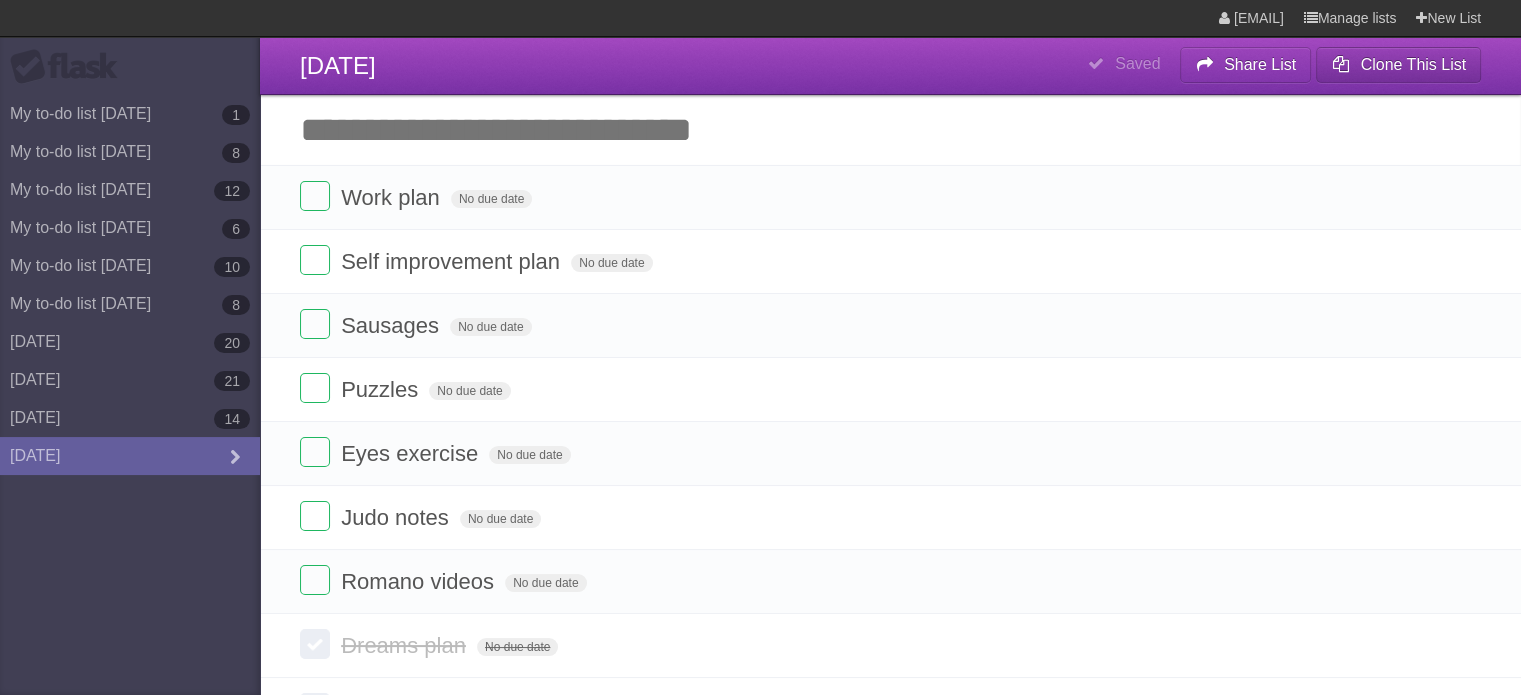 click on "Clone This List" at bounding box center [1413, 64] 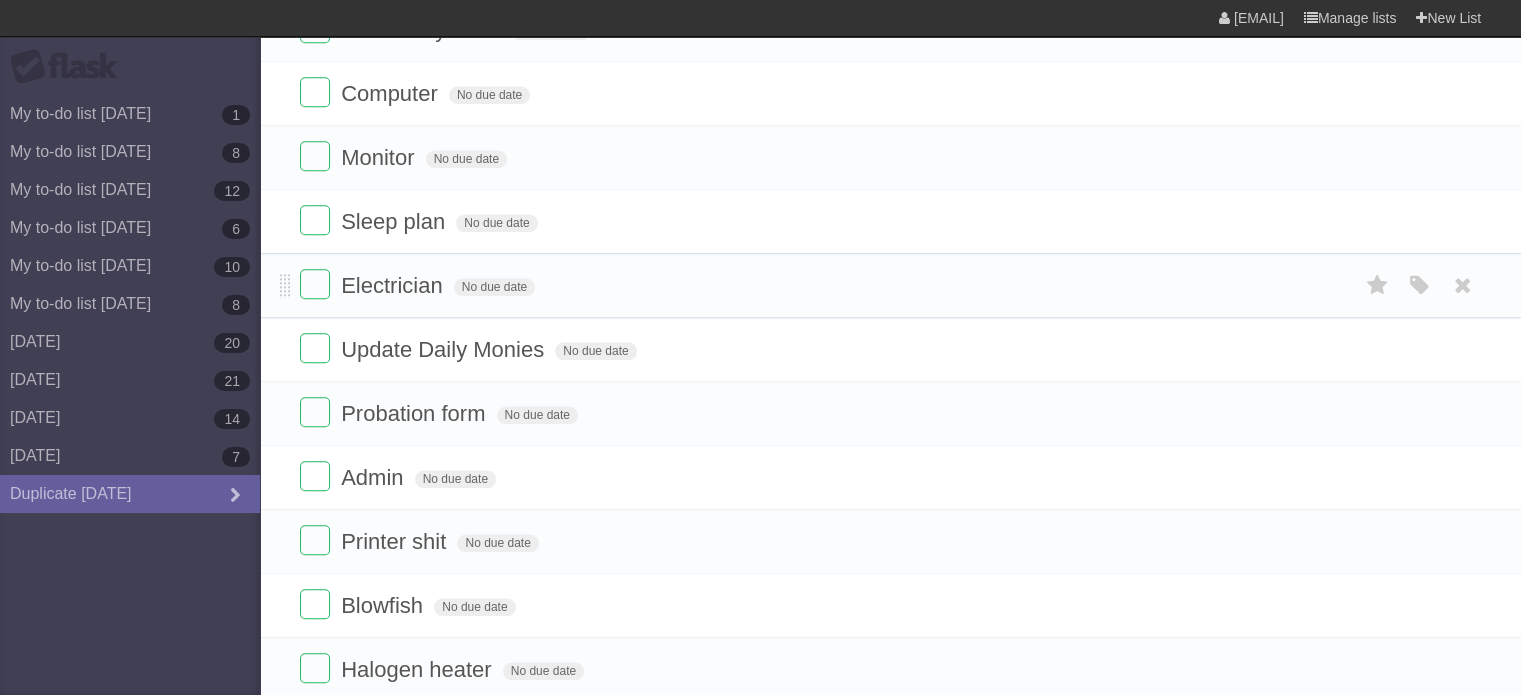 scroll, scrollTop: 1996, scrollLeft: 0, axis: vertical 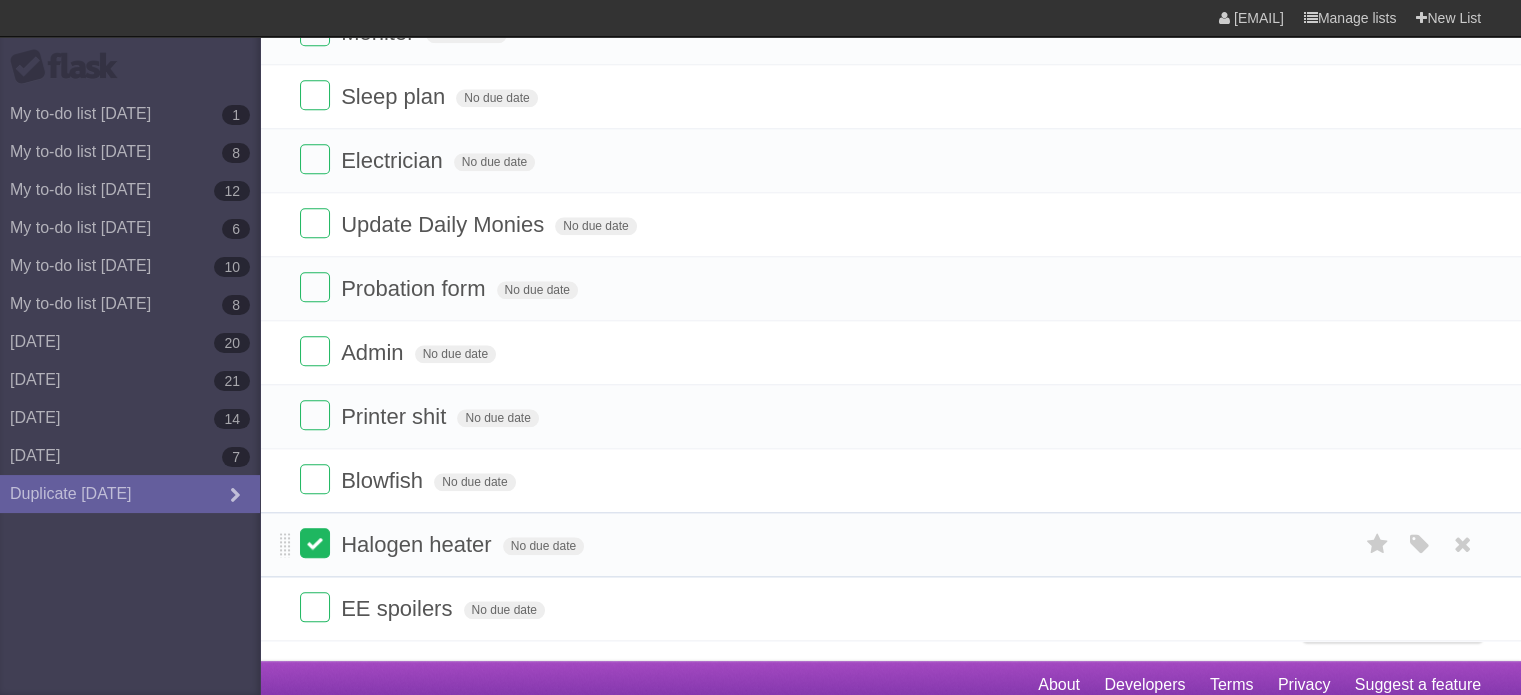 click at bounding box center [315, 543] 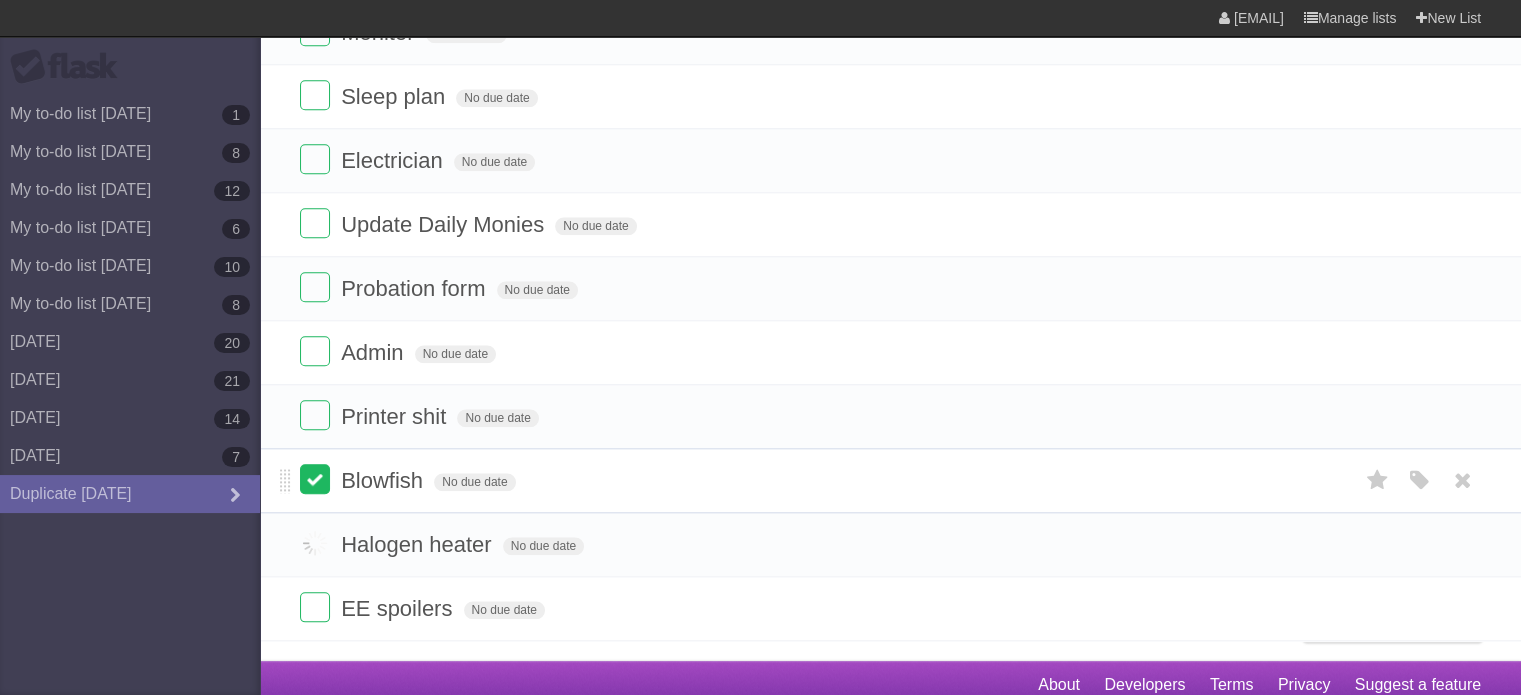 click at bounding box center [315, 479] 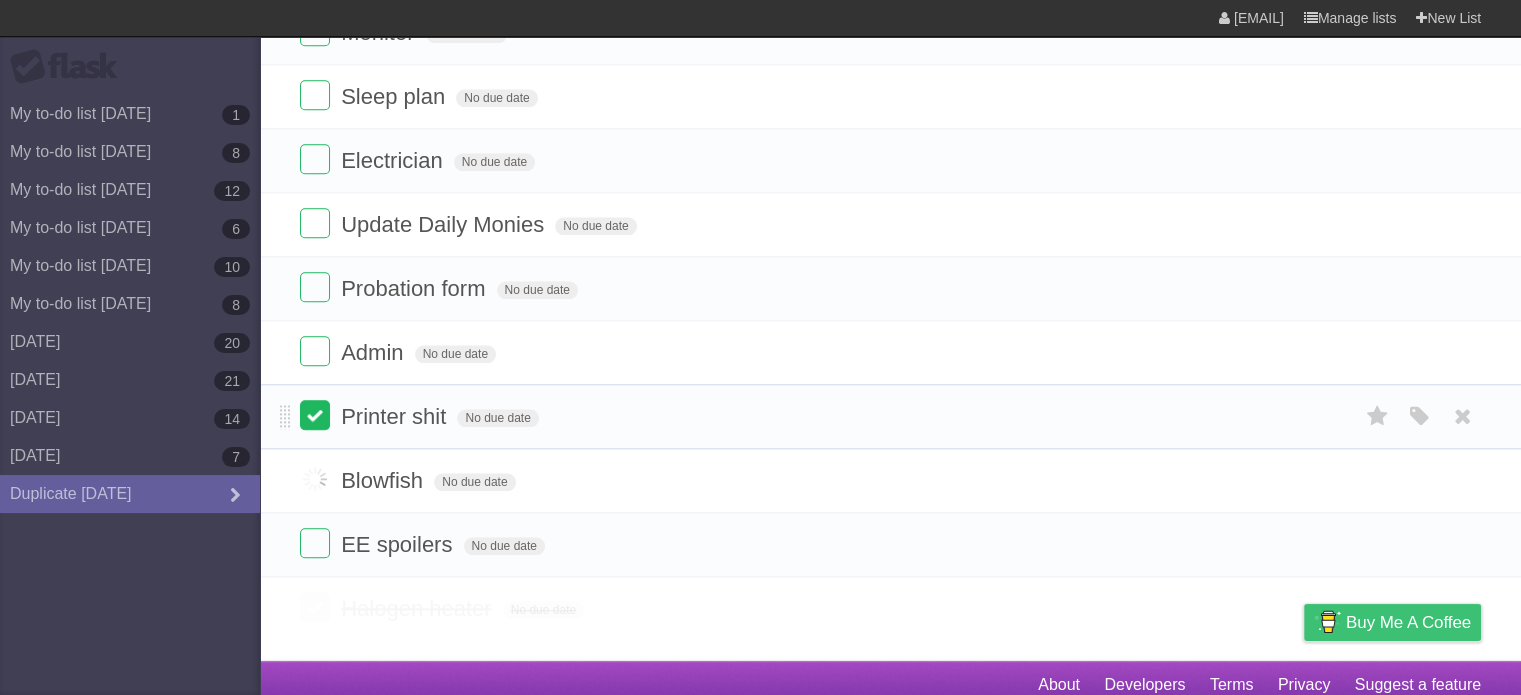 click at bounding box center (315, 415) 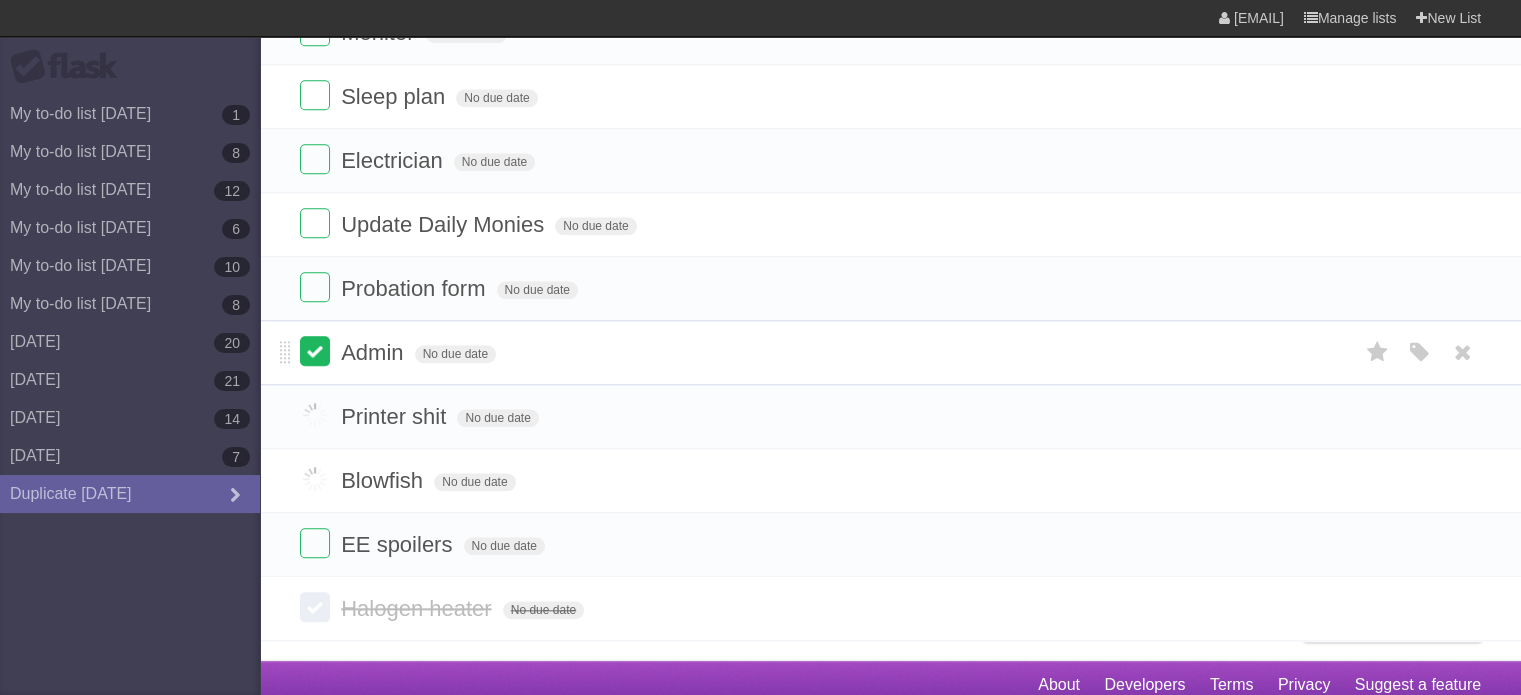 click at bounding box center [315, 351] 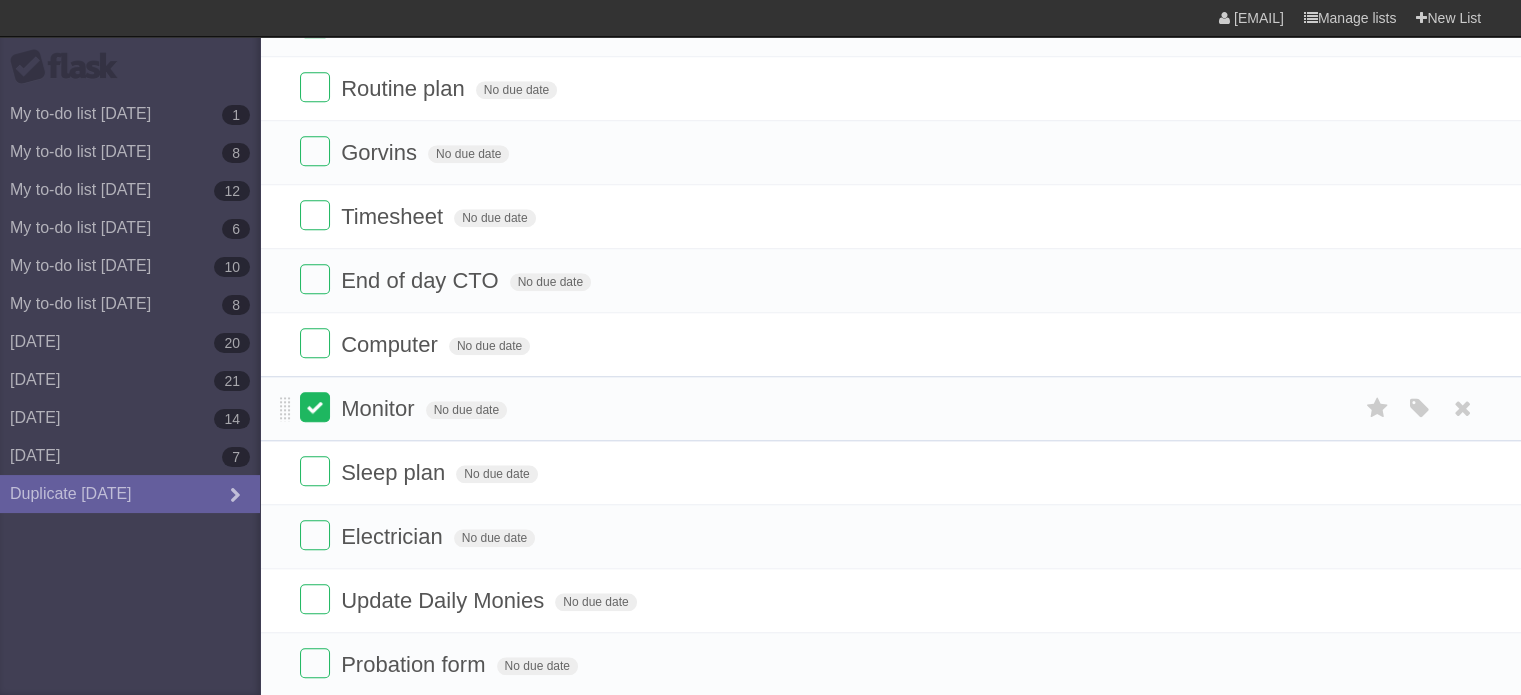 scroll, scrollTop: 1596, scrollLeft: 0, axis: vertical 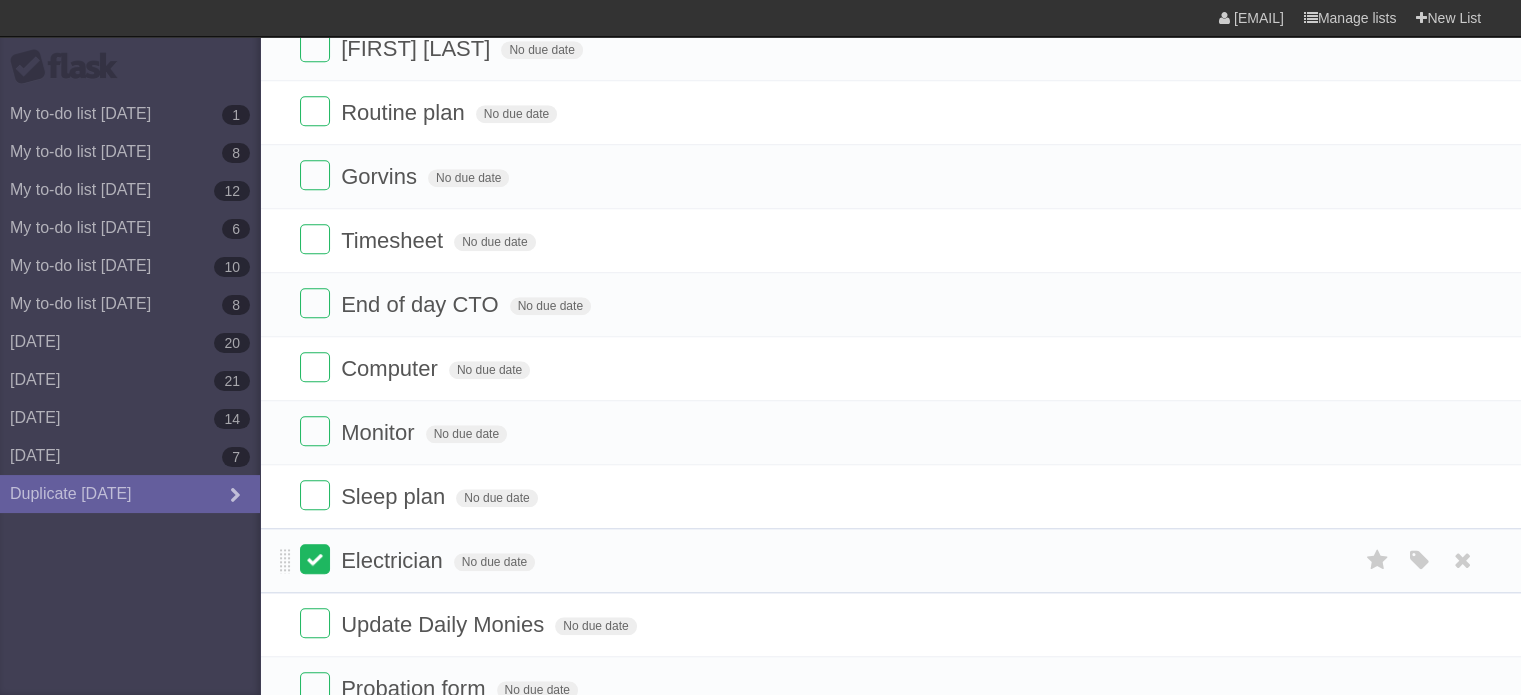 click at bounding box center (315, 559) 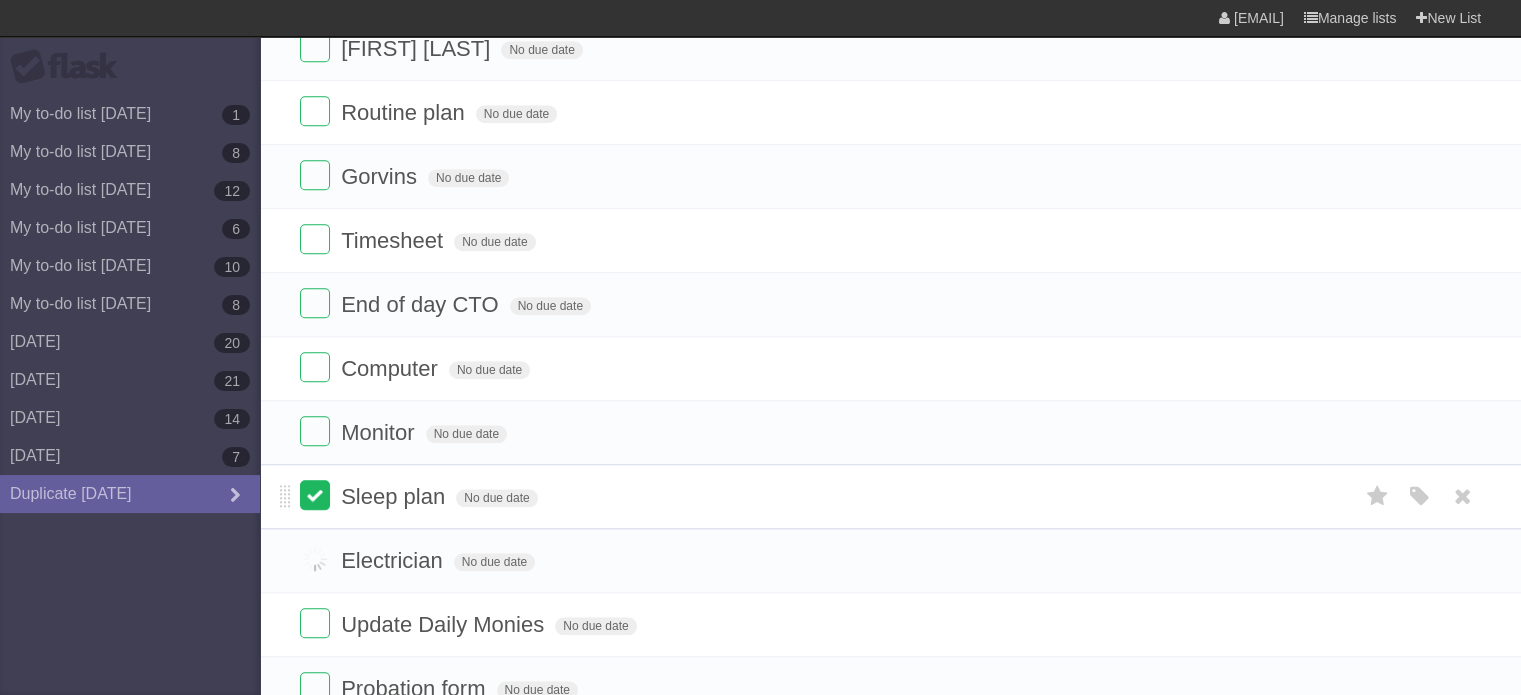 click at bounding box center [315, 495] 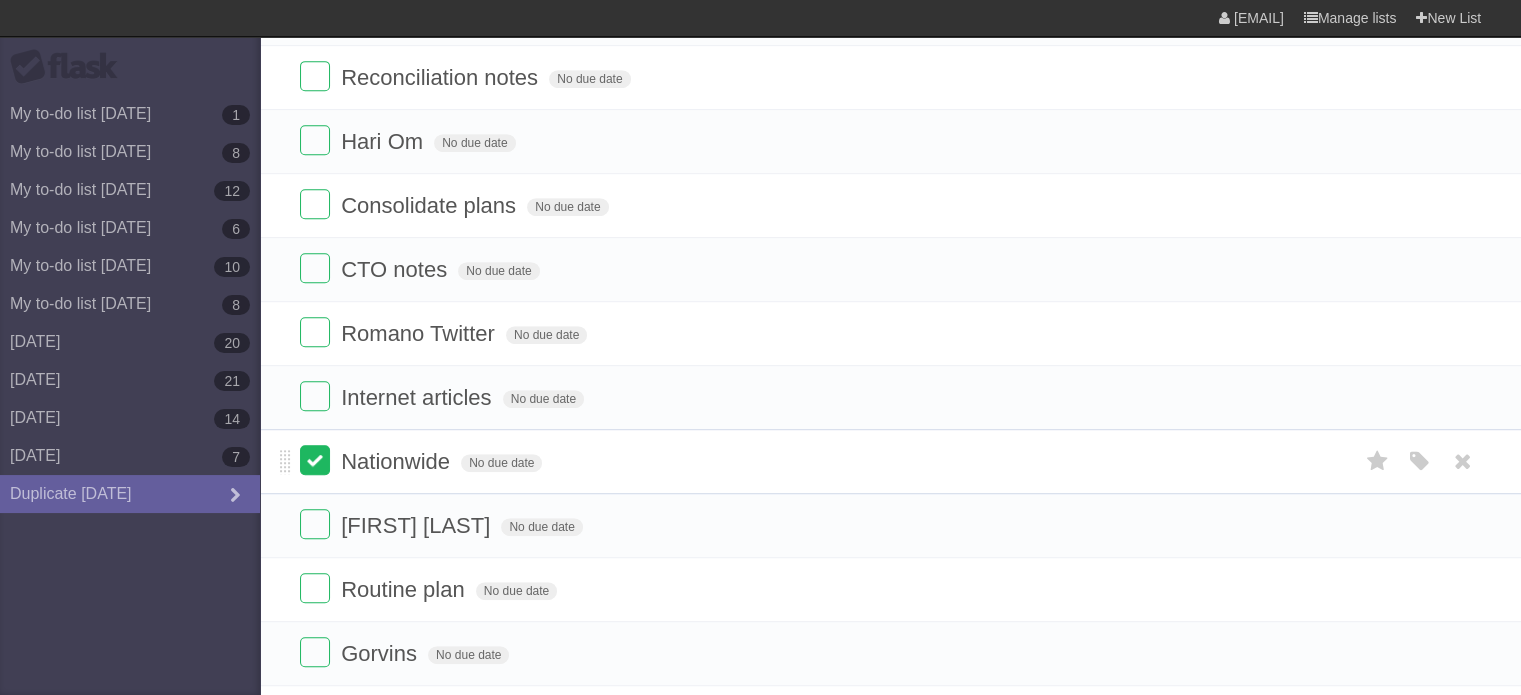 scroll, scrollTop: 1096, scrollLeft: 0, axis: vertical 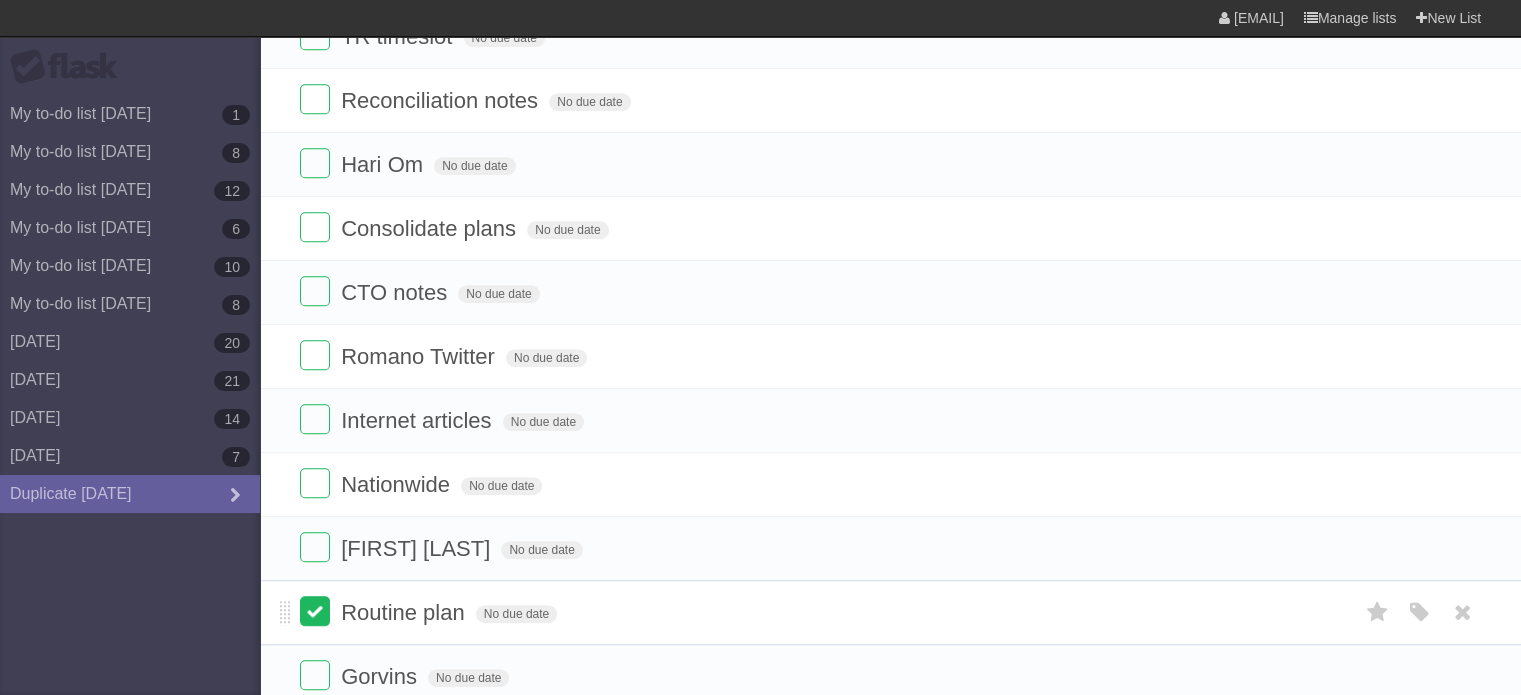 click at bounding box center (315, 611) 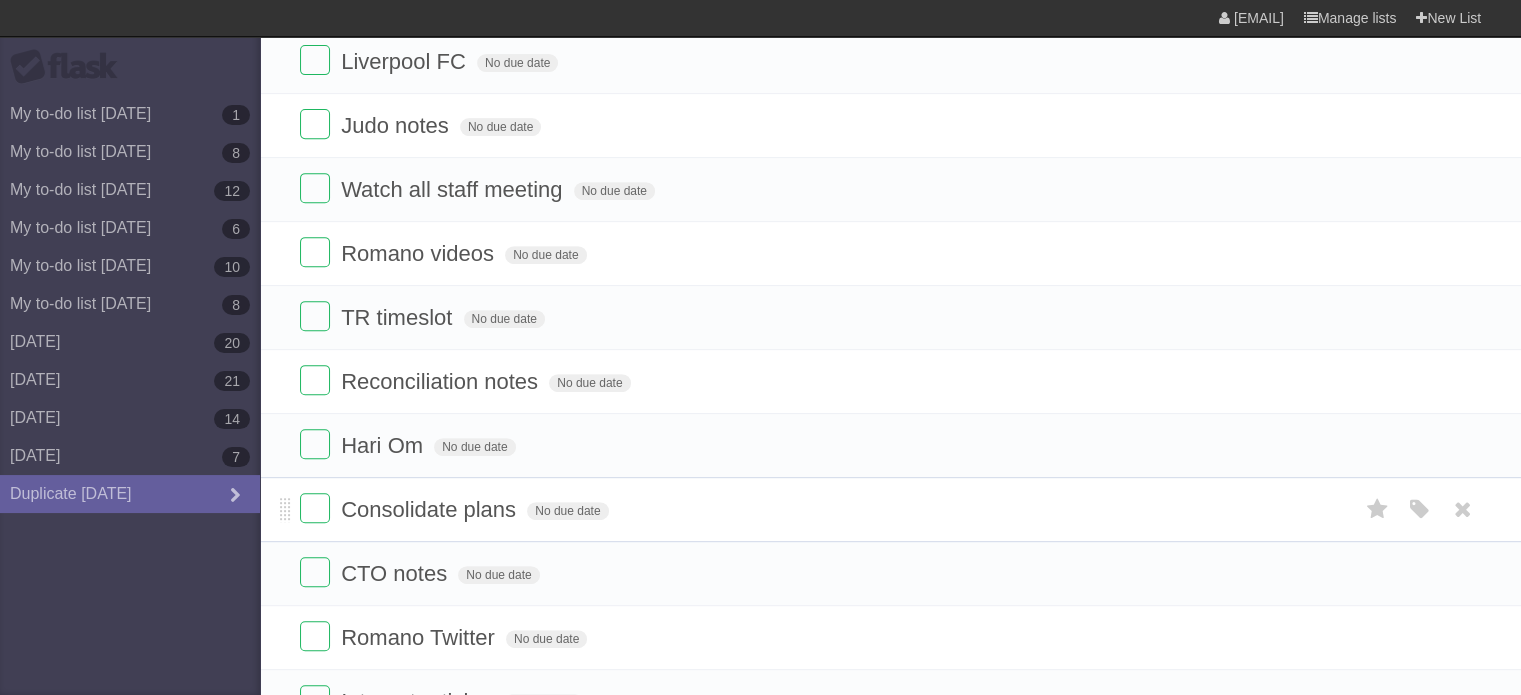 scroll, scrollTop: 796, scrollLeft: 0, axis: vertical 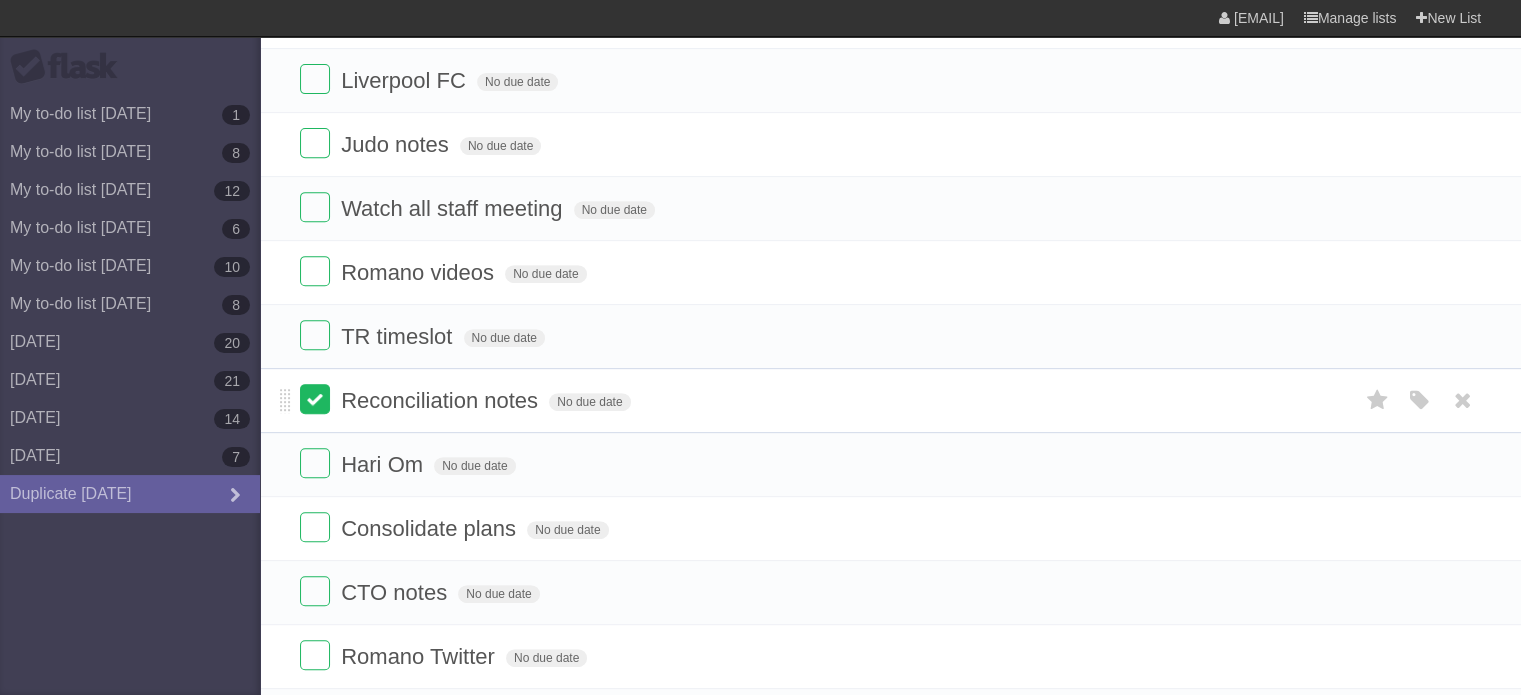 click at bounding box center [315, 399] 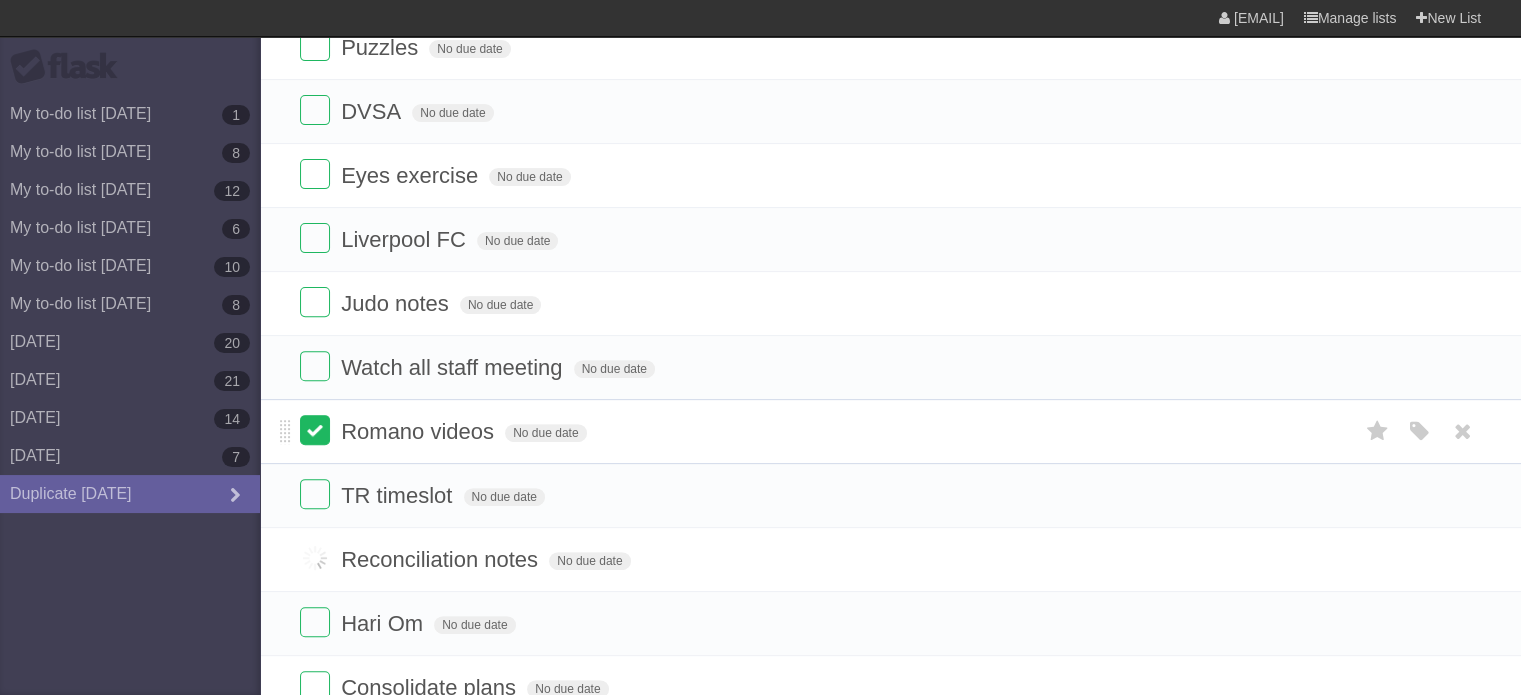scroll, scrollTop: 596, scrollLeft: 0, axis: vertical 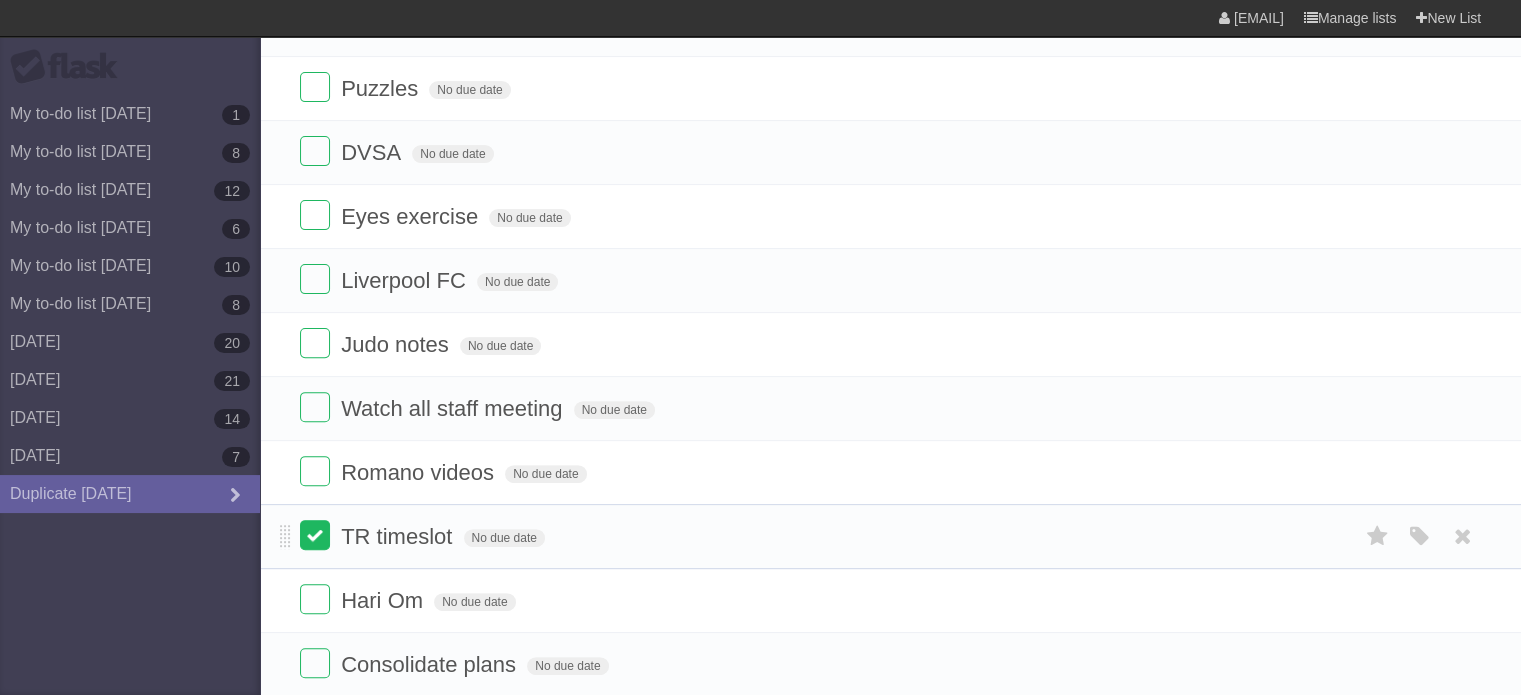 click at bounding box center (315, 535) 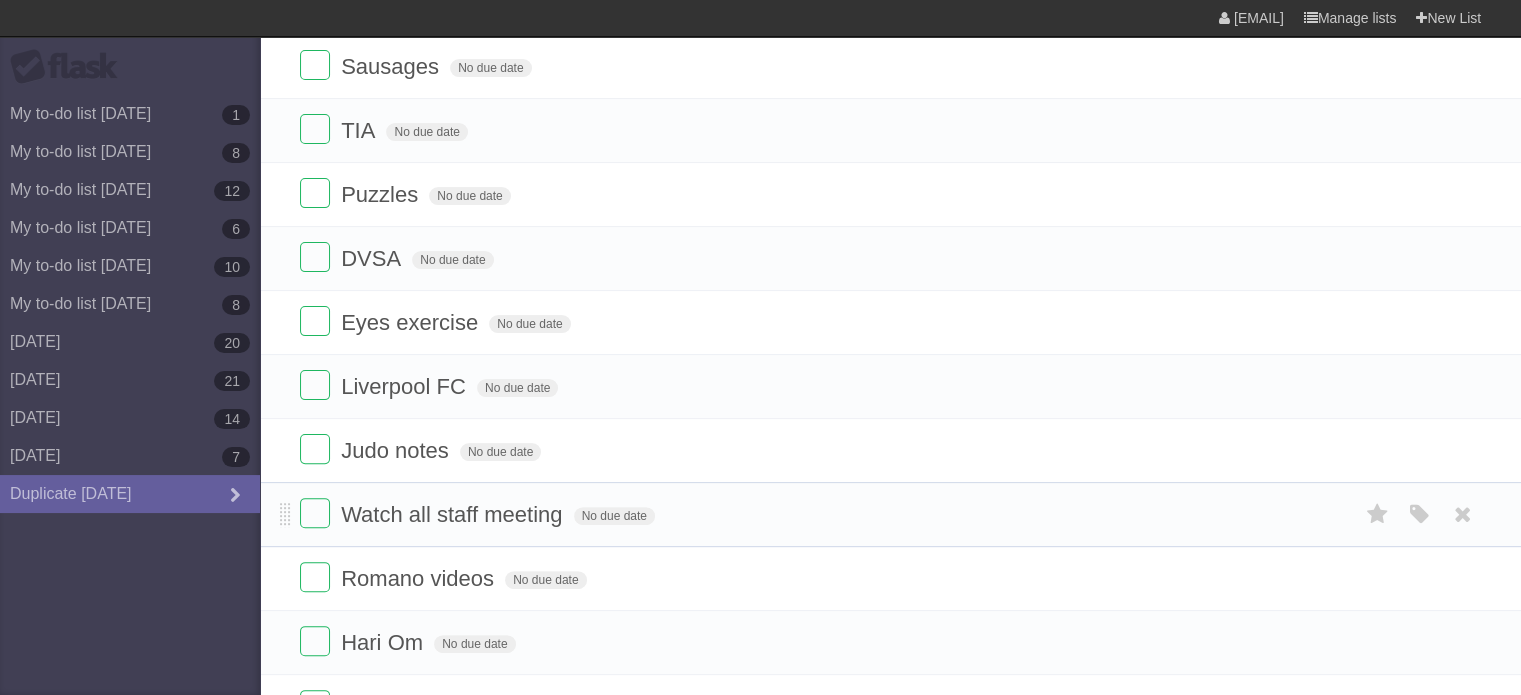 scroll, scrollTop: 396, scrollLeft: 0, axis: vertical 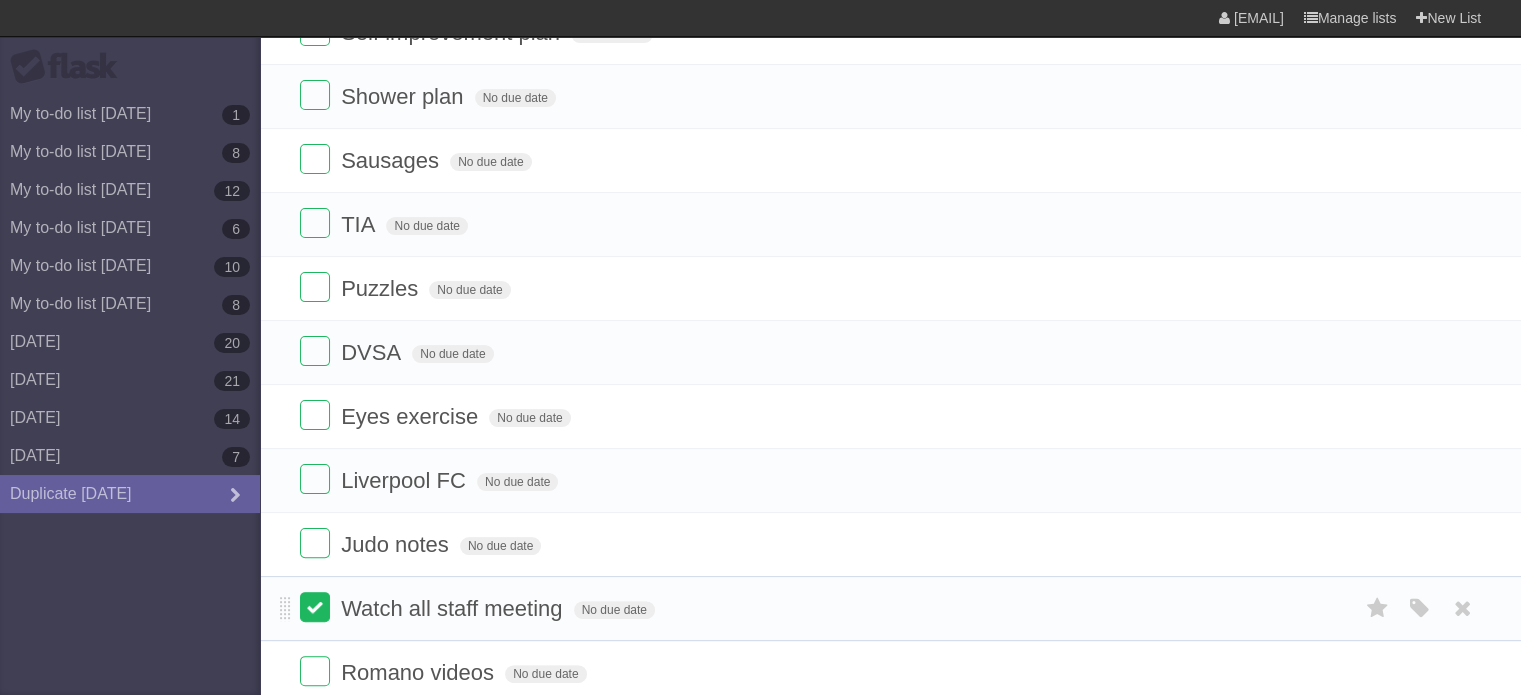 click at bounding box center (315, 607) 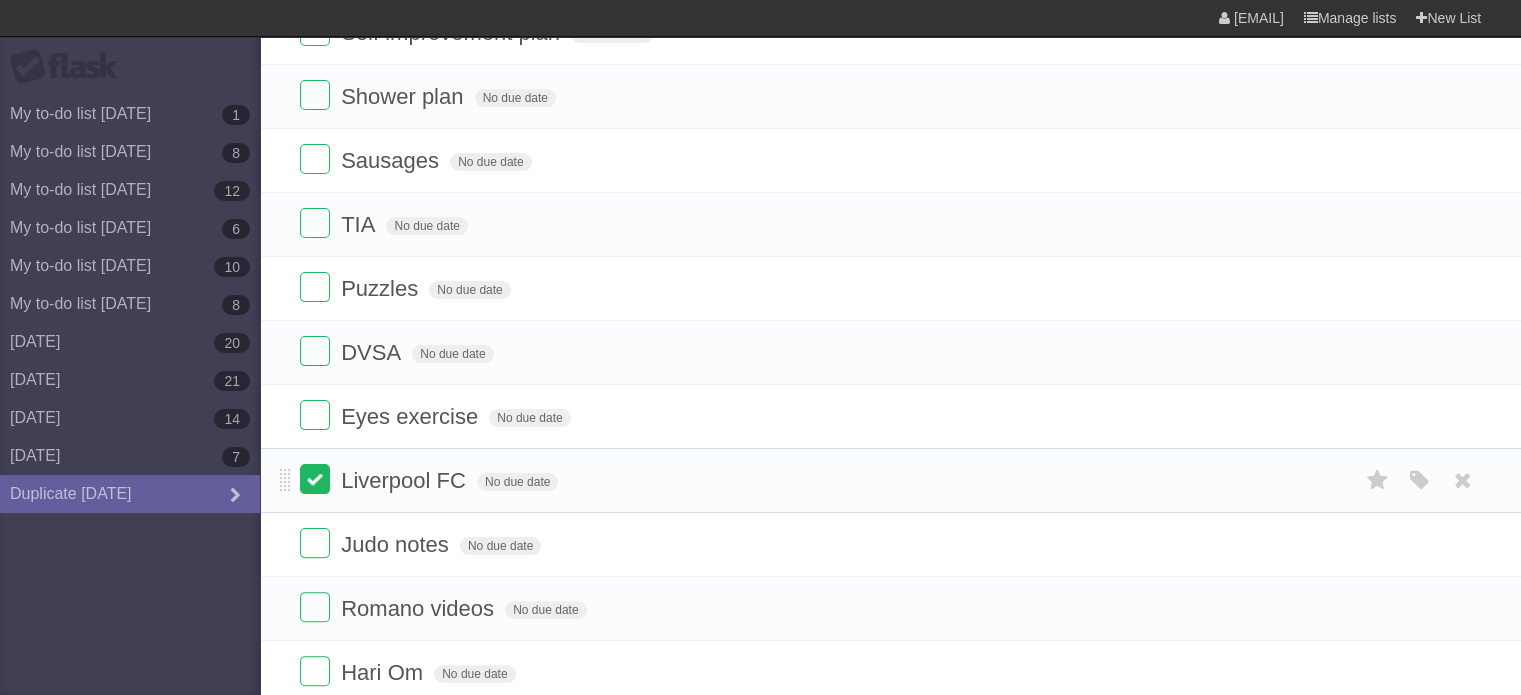 click at bounding box center (315, 479) 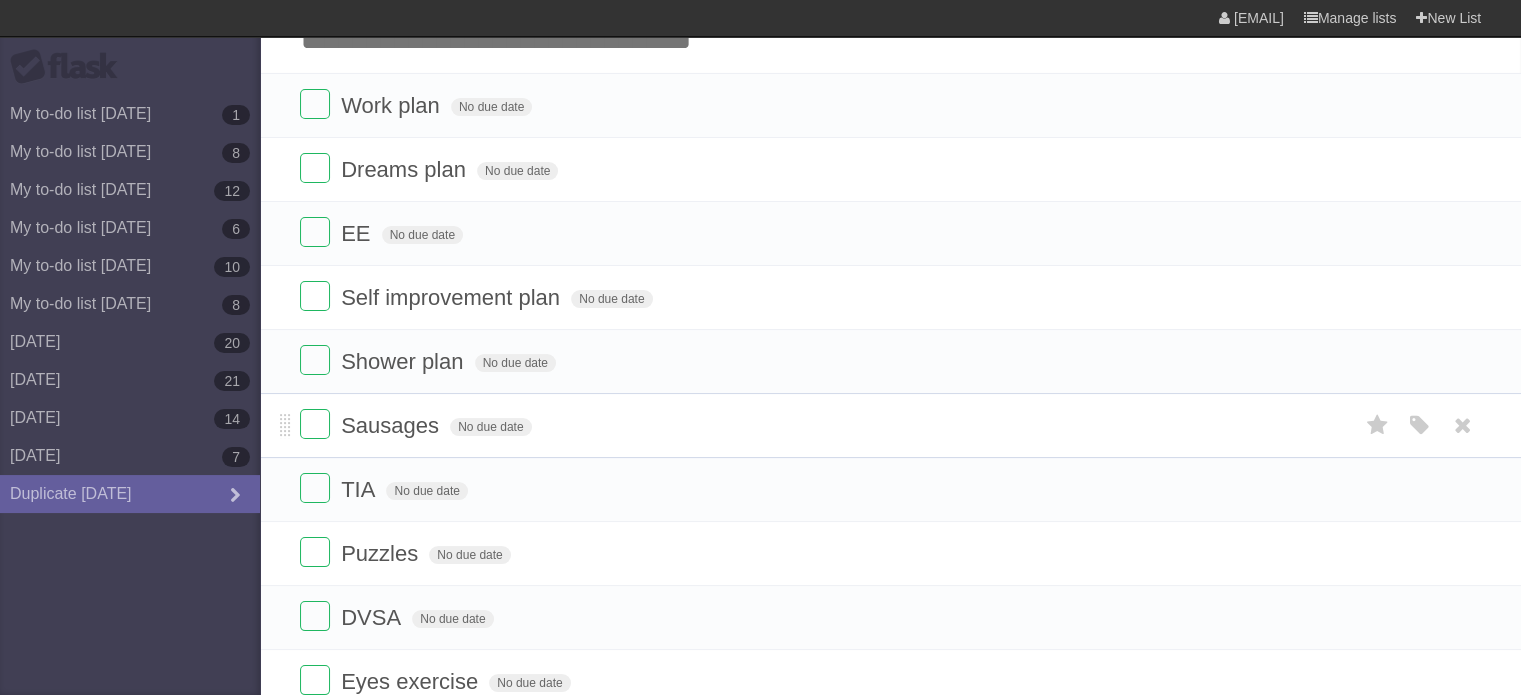 scroll, scrollTop: 96, scrollLeft: 0, axis: vertical 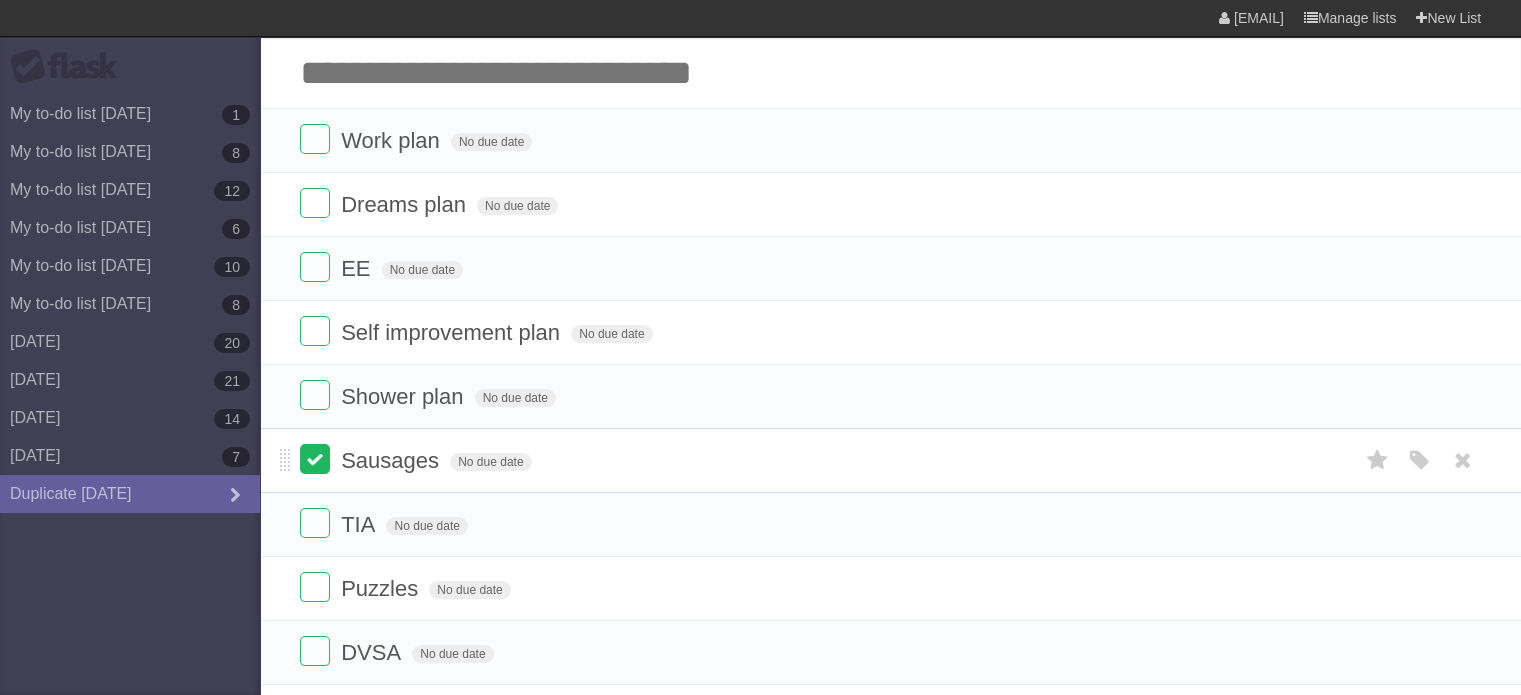 click at bounding box center [315, 459] 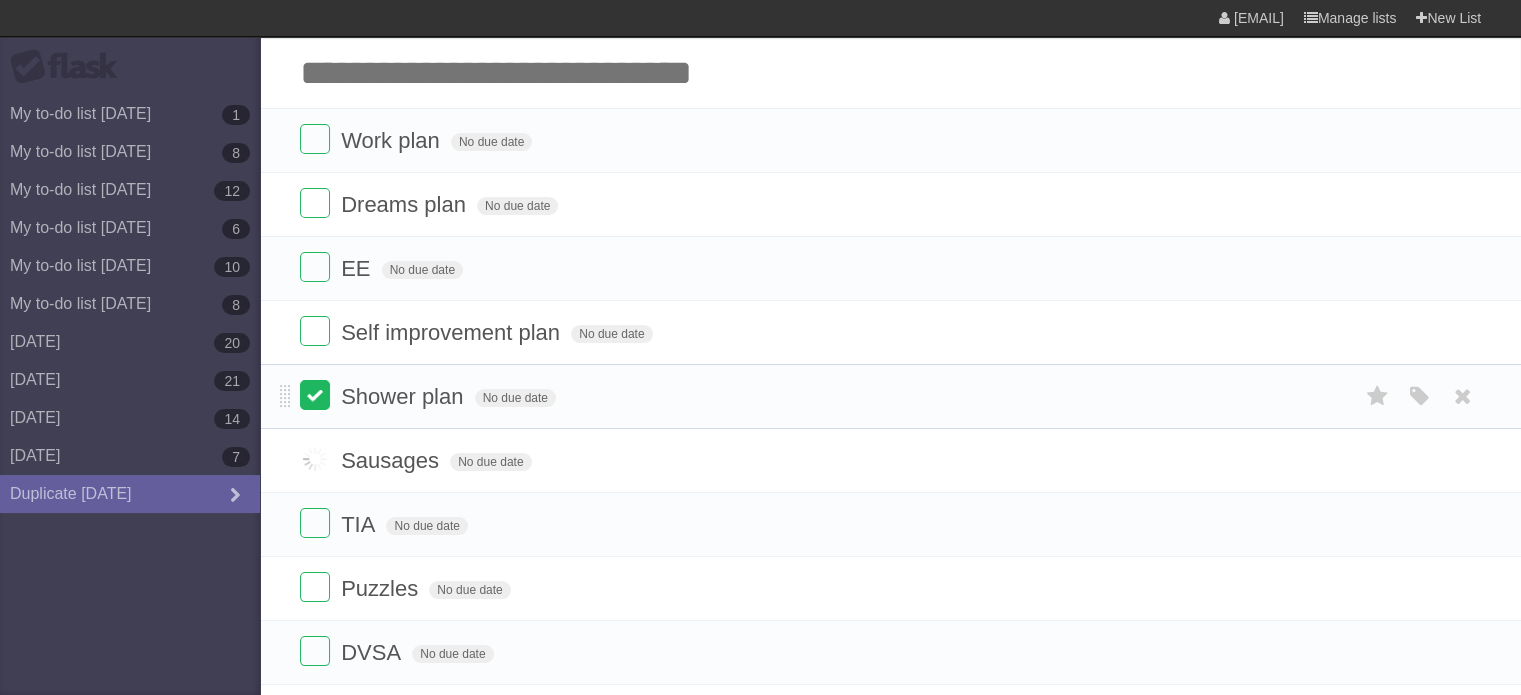 click at bounding box center (315, 395) 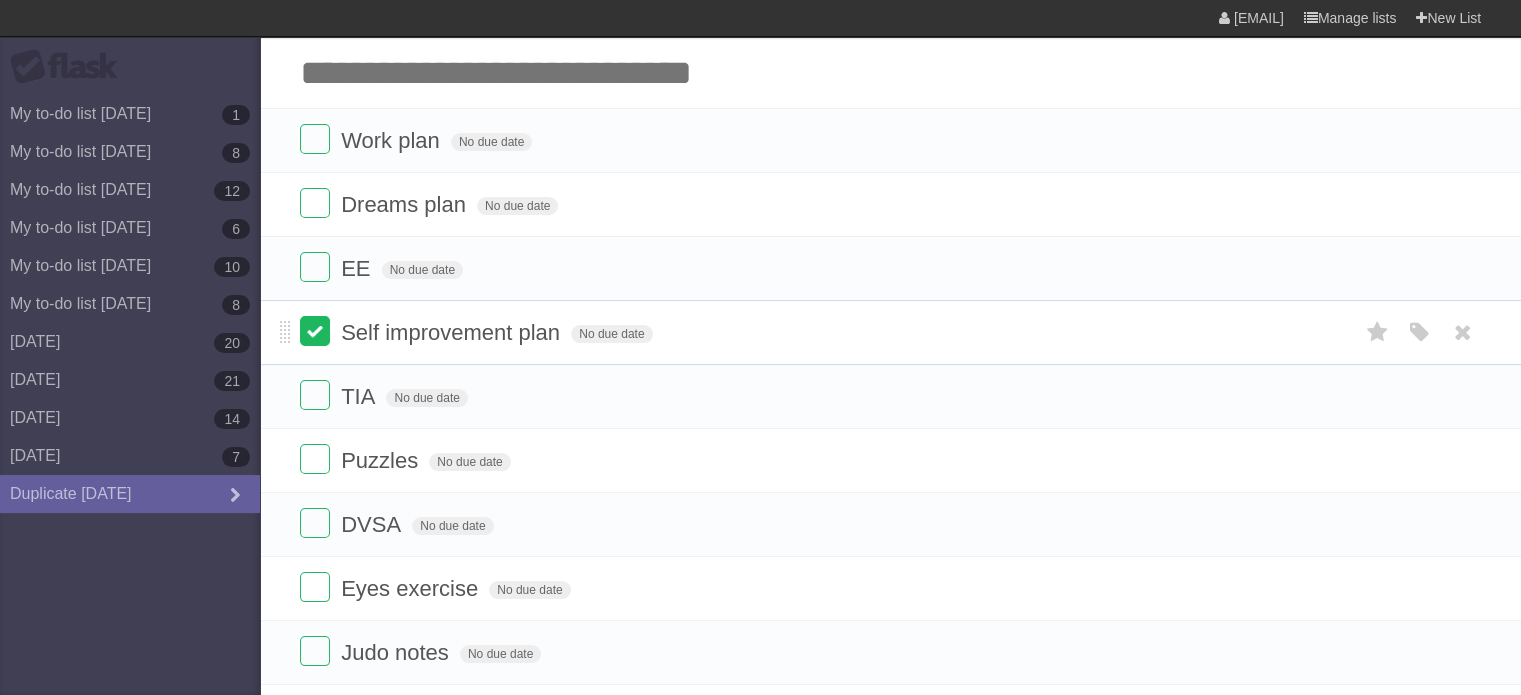 click at bounding box center [315, 331] 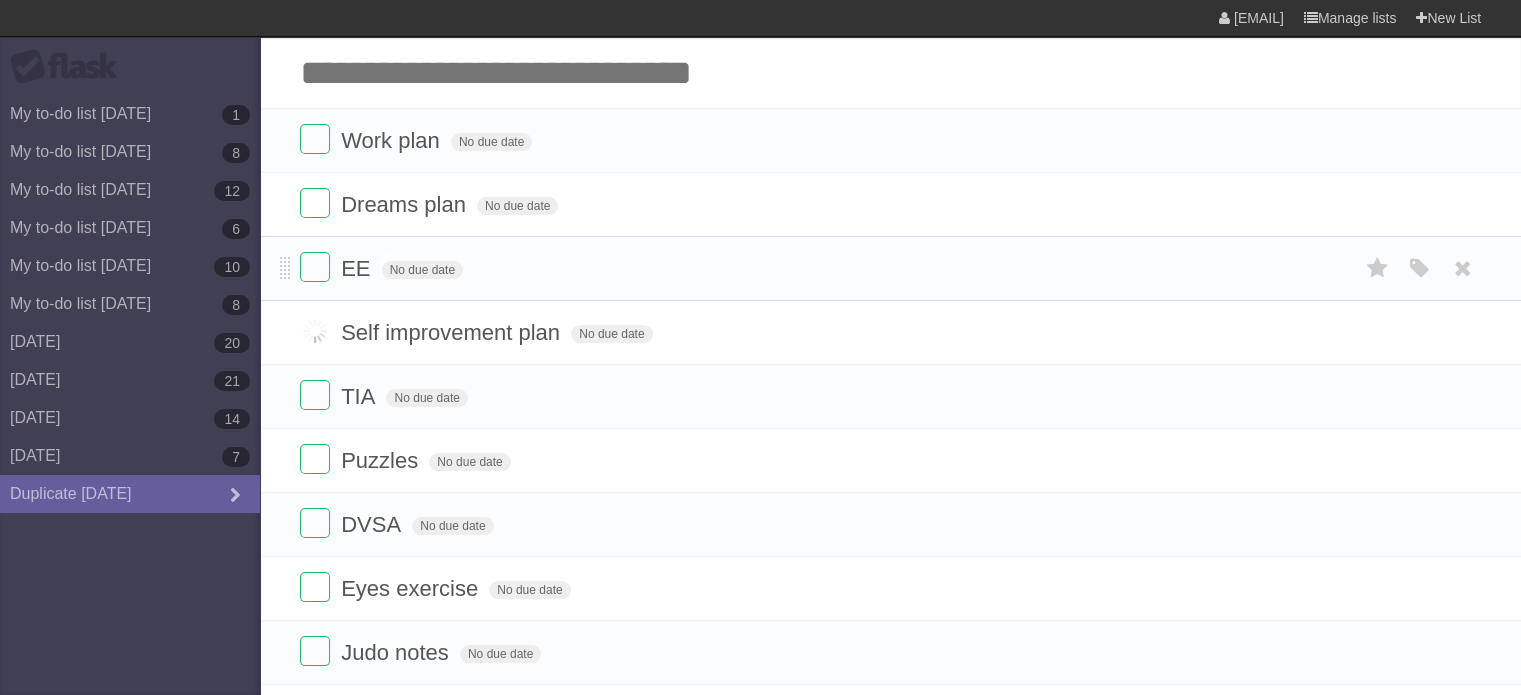 scroll, scrollTop: 0, scrollLeft: 0, axis: both 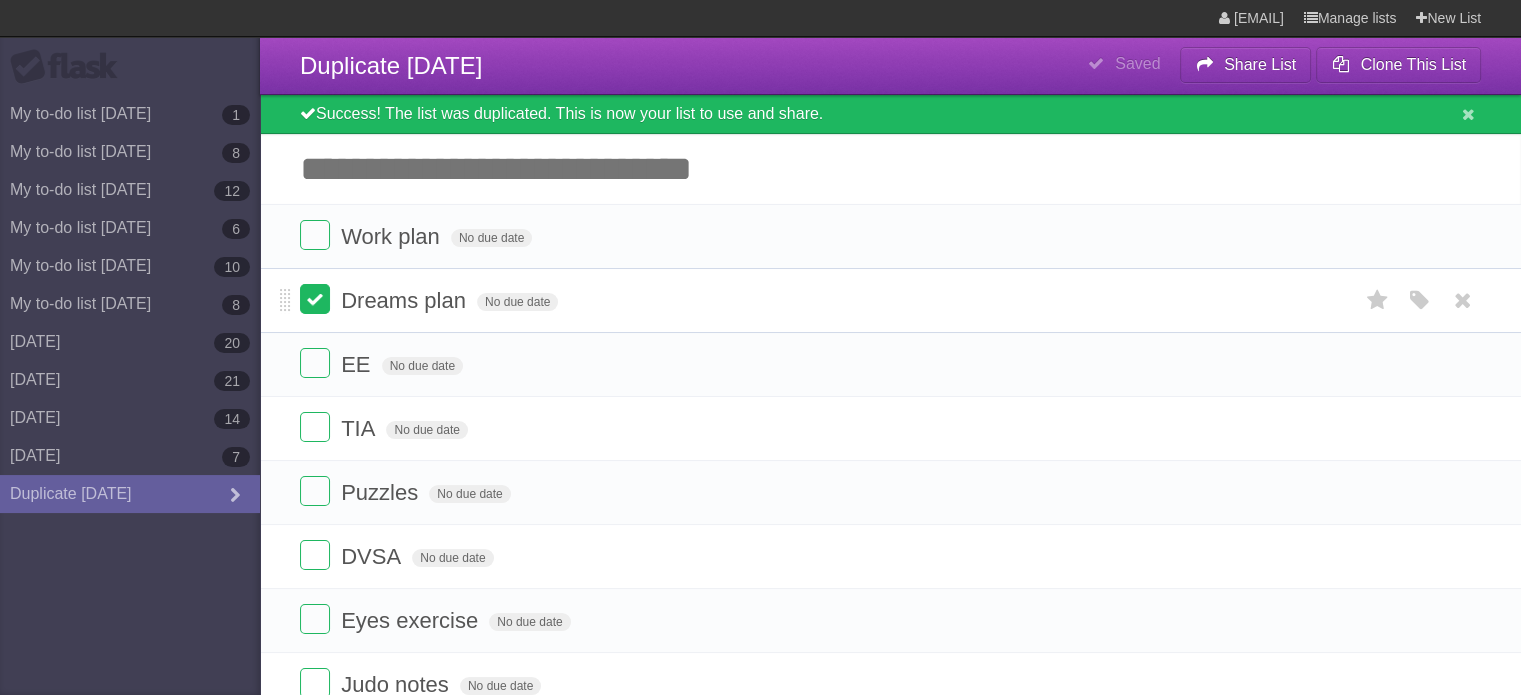 click at bounding box center (315, 299) 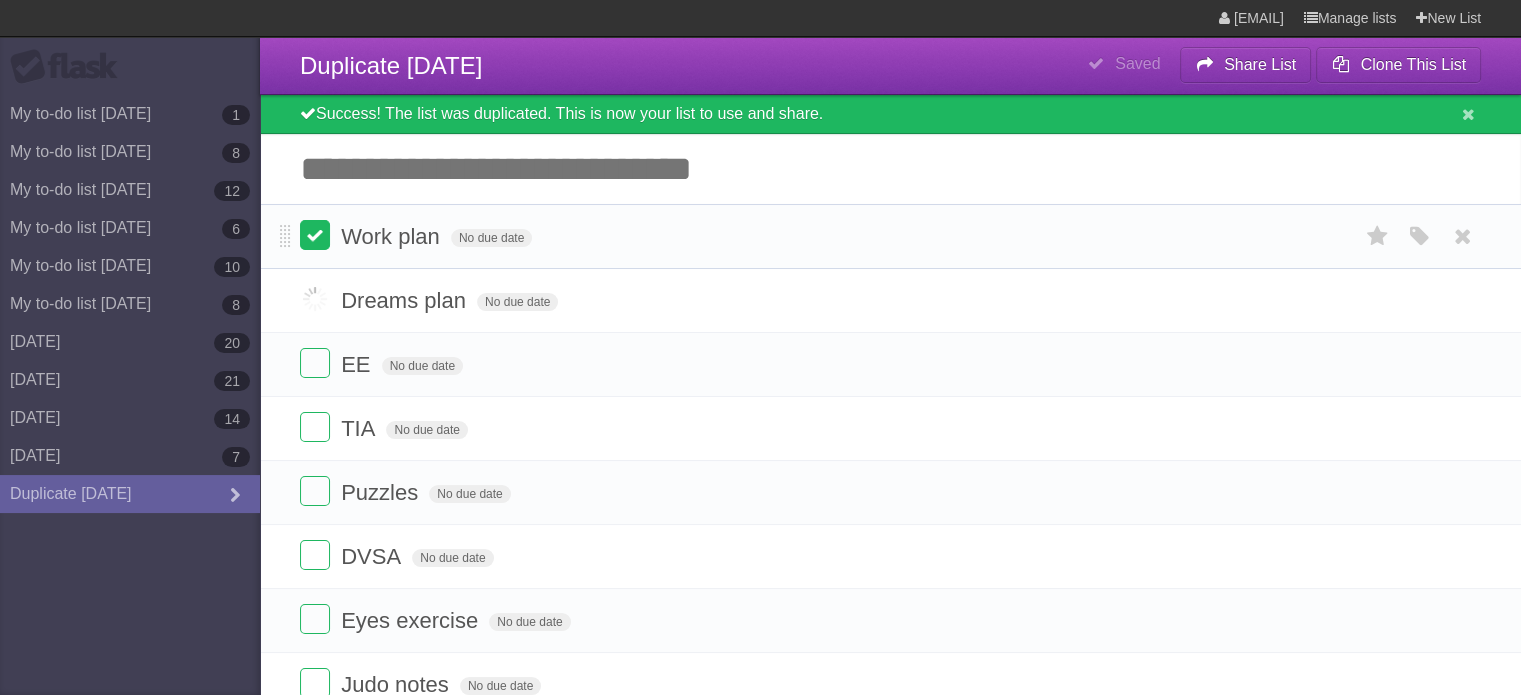 click at bounding box center (315, 235) 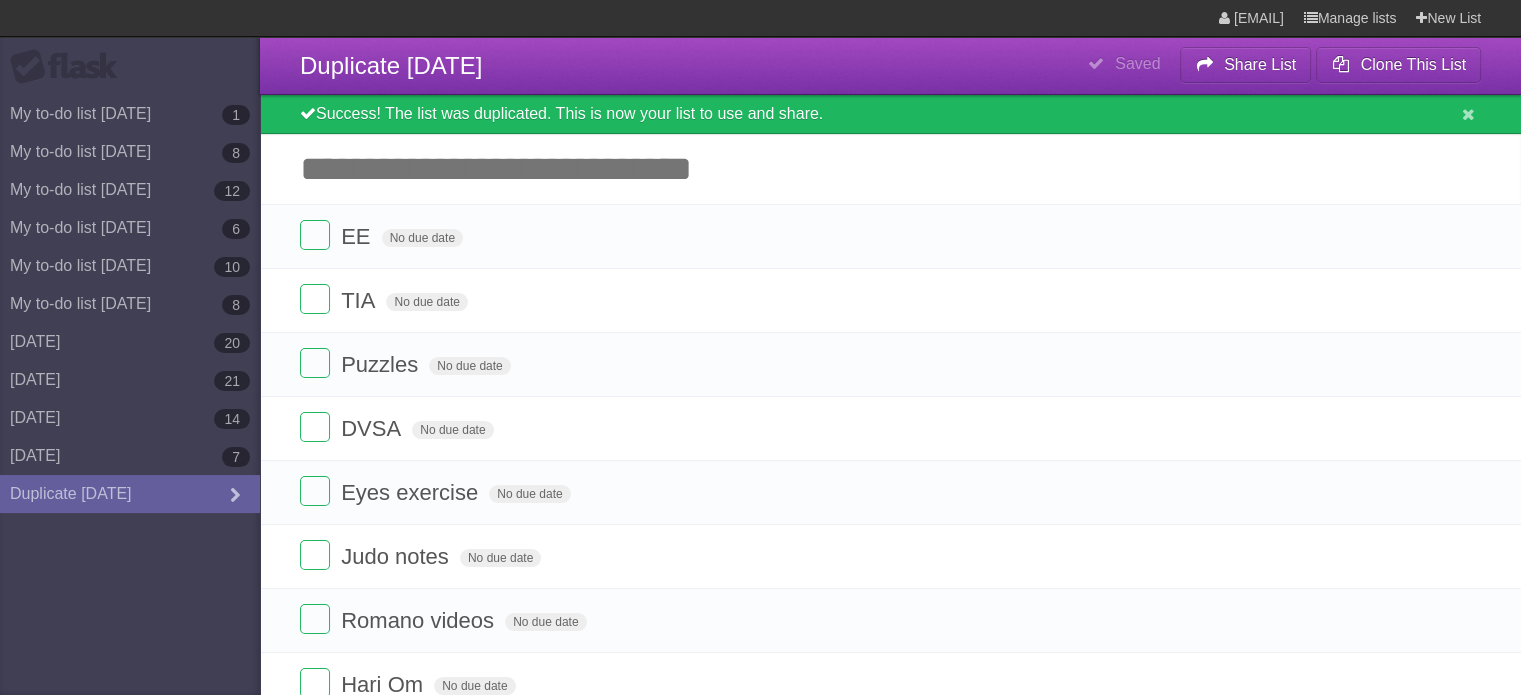 click on "Add another task" at bounding box center (890, 169) 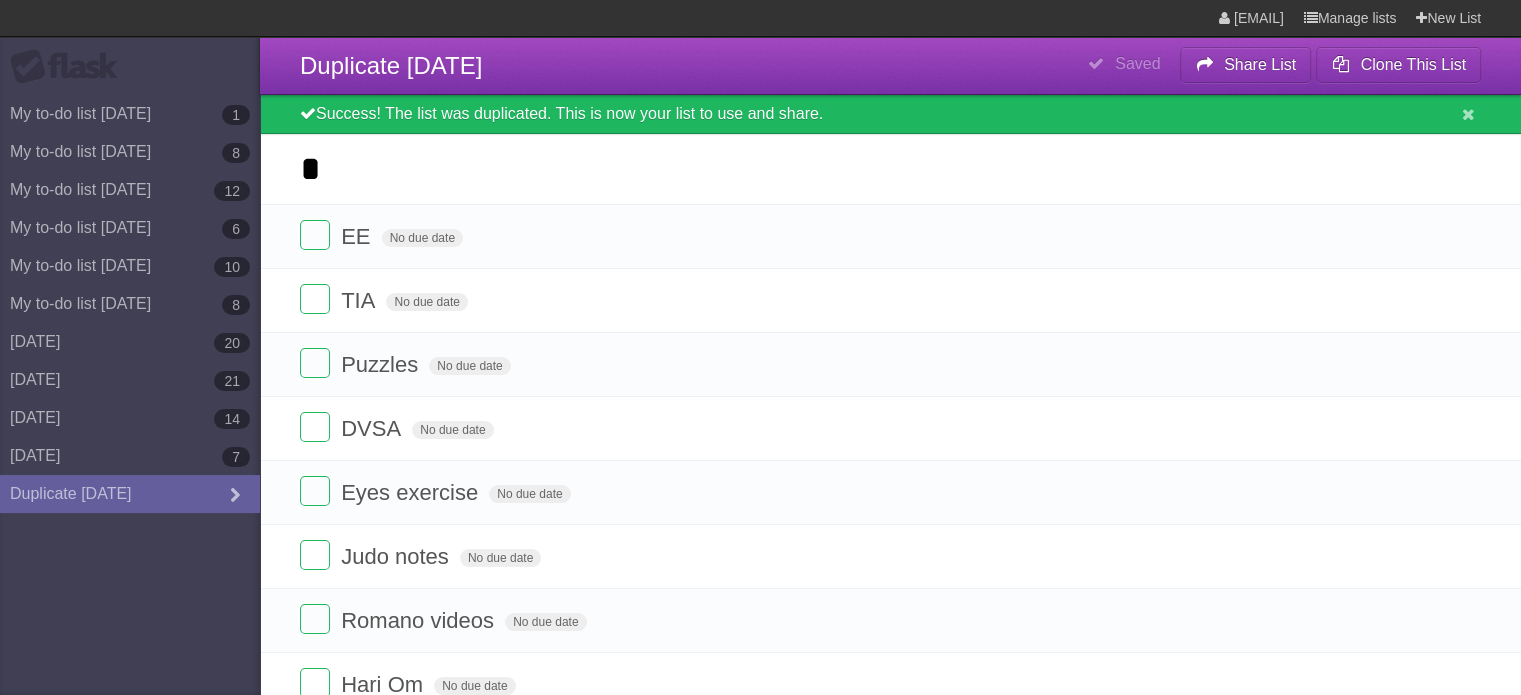 click on "*" at bounding box center (890, 169) 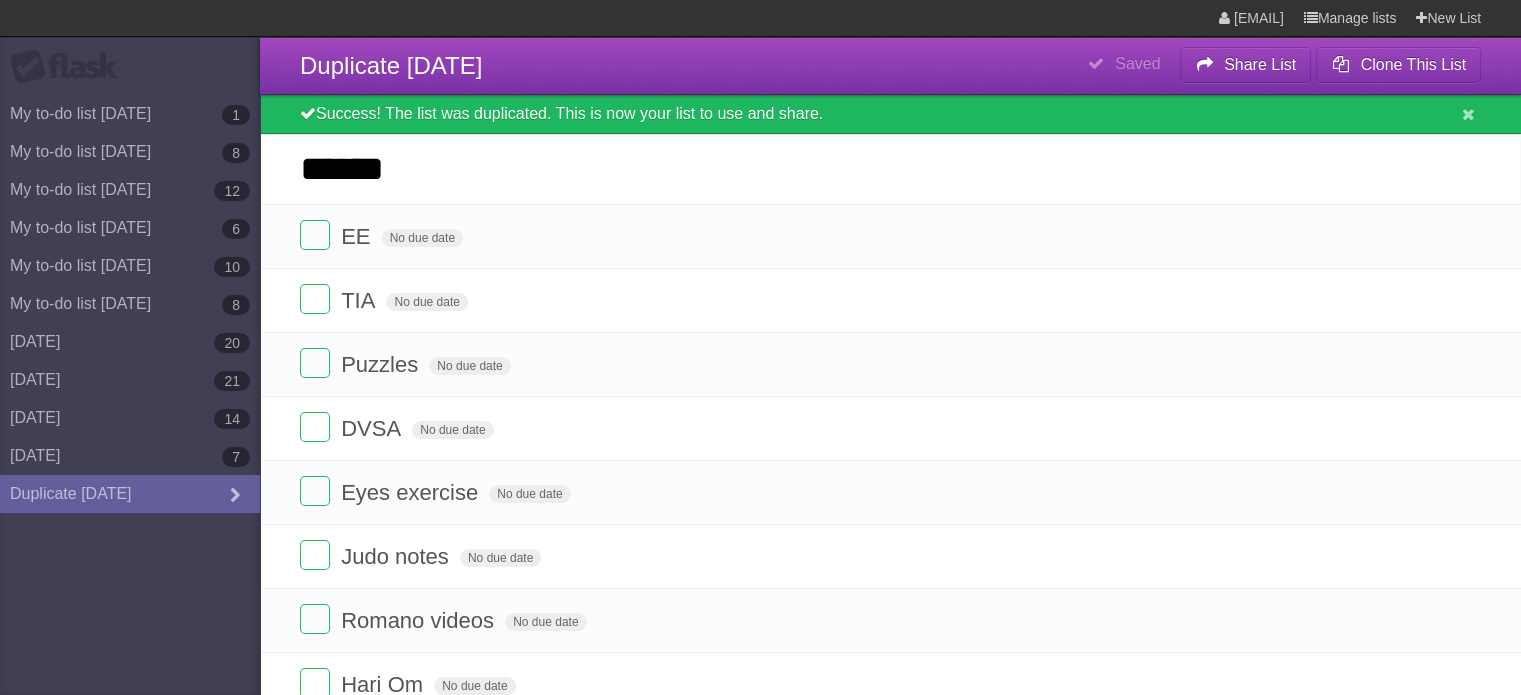 type on "******" 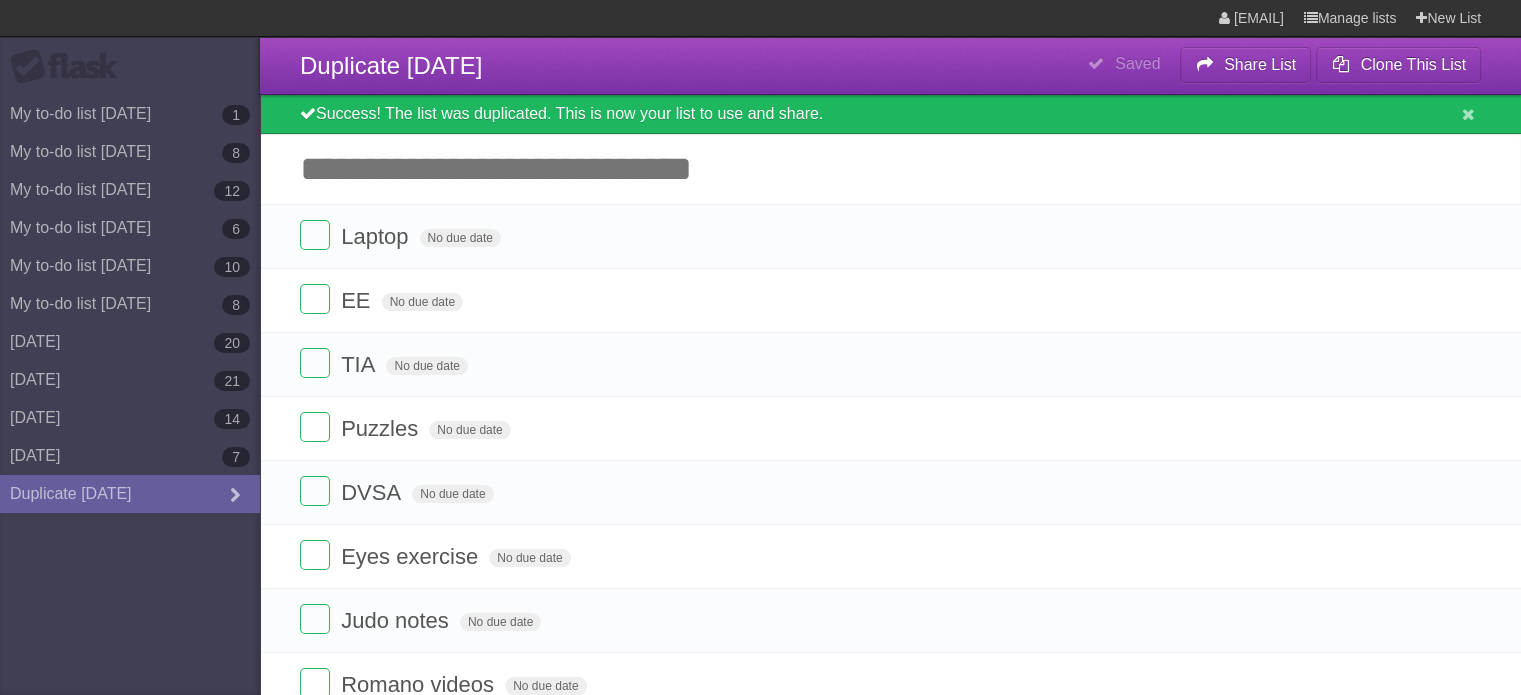 click on "Add another task" at bounding box center [890, 169] 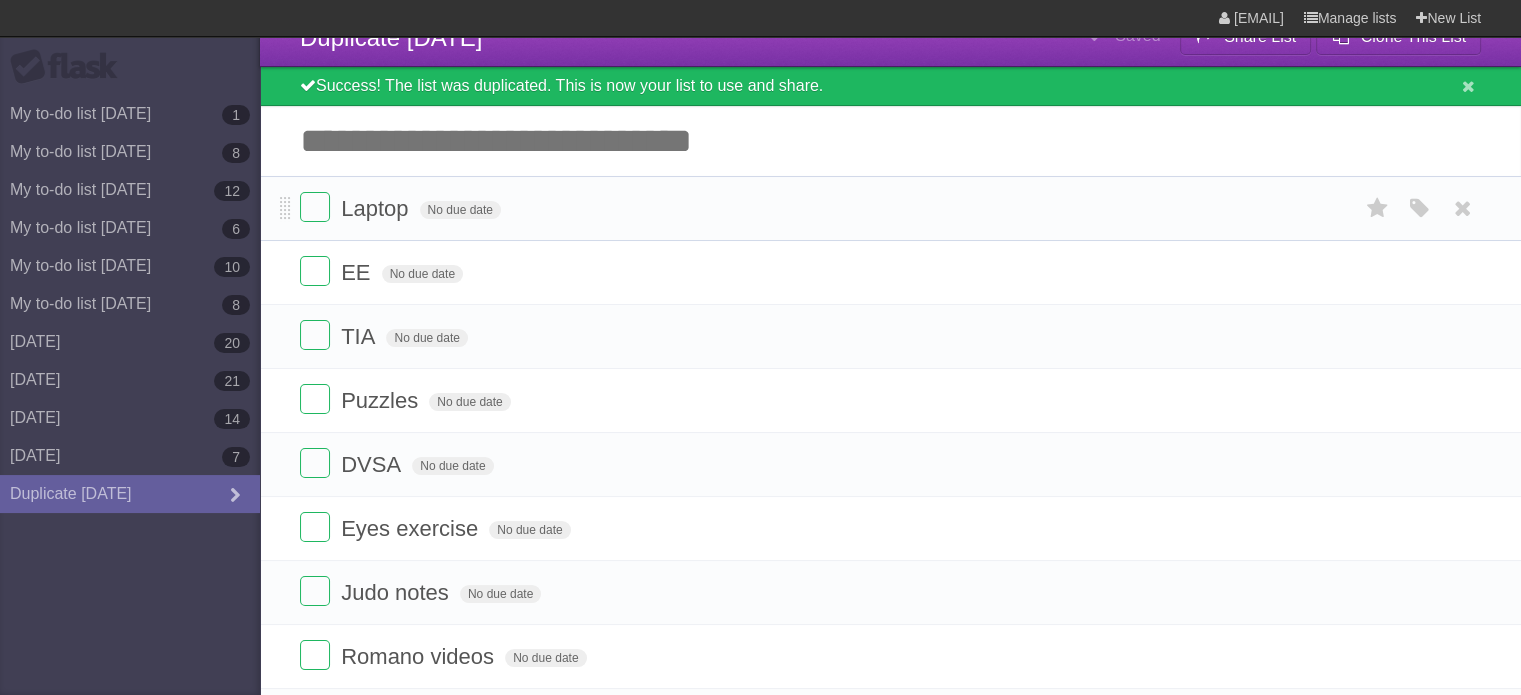 scroll, scrollTop: 0, scrollLeft: 0, axis: both 